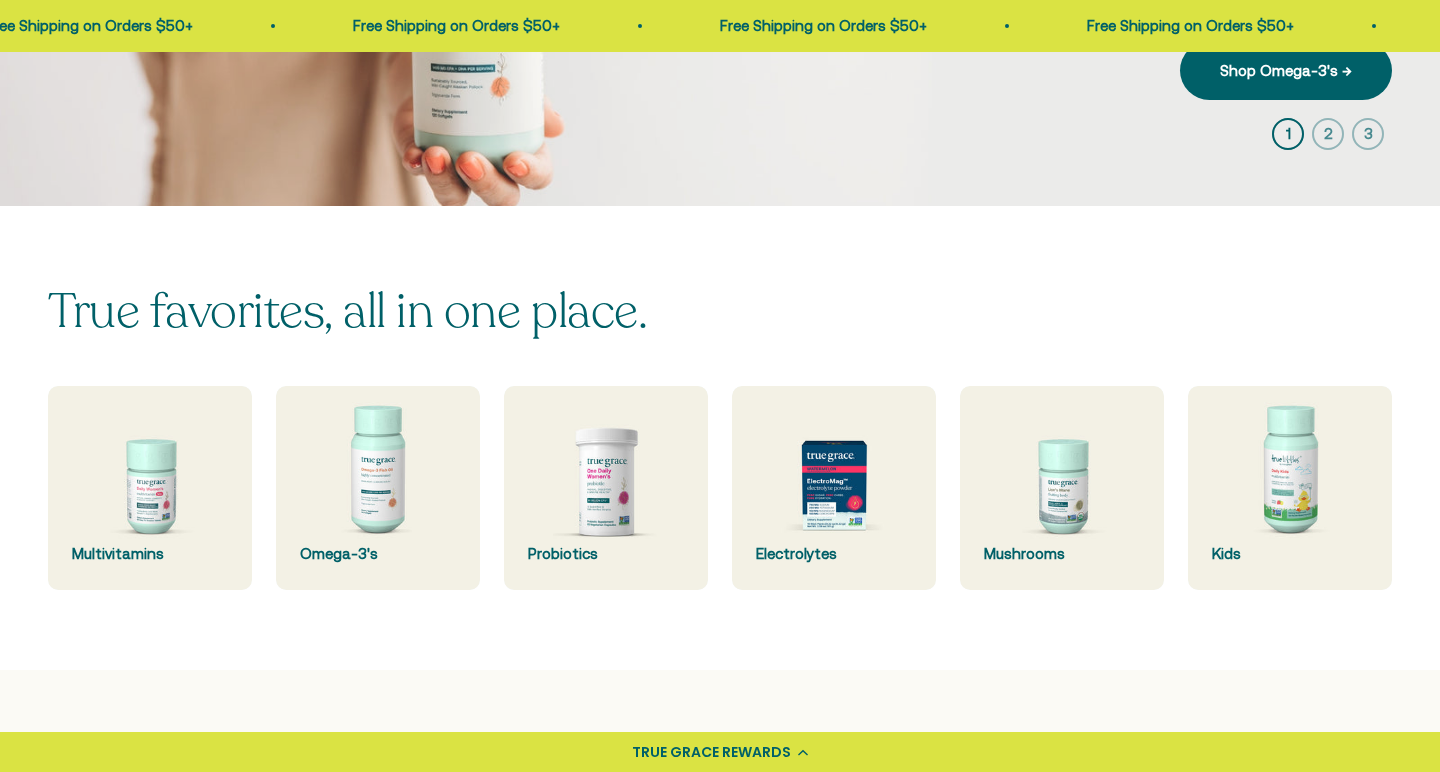 scroll, scrollTop: 0, scrollLeft: 0, axis: both 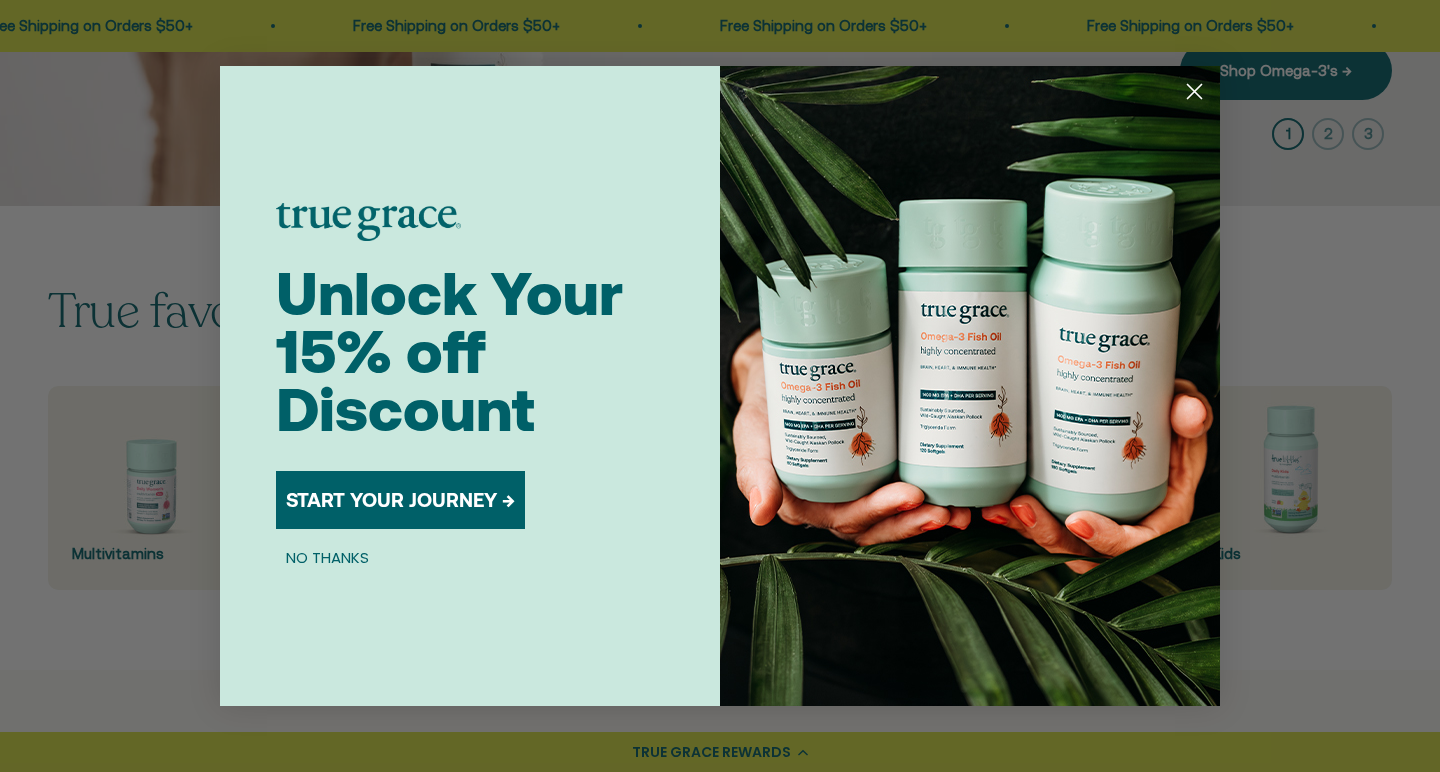 click on "START YOUR JOURNEY →" at bounding box center [400, 500] 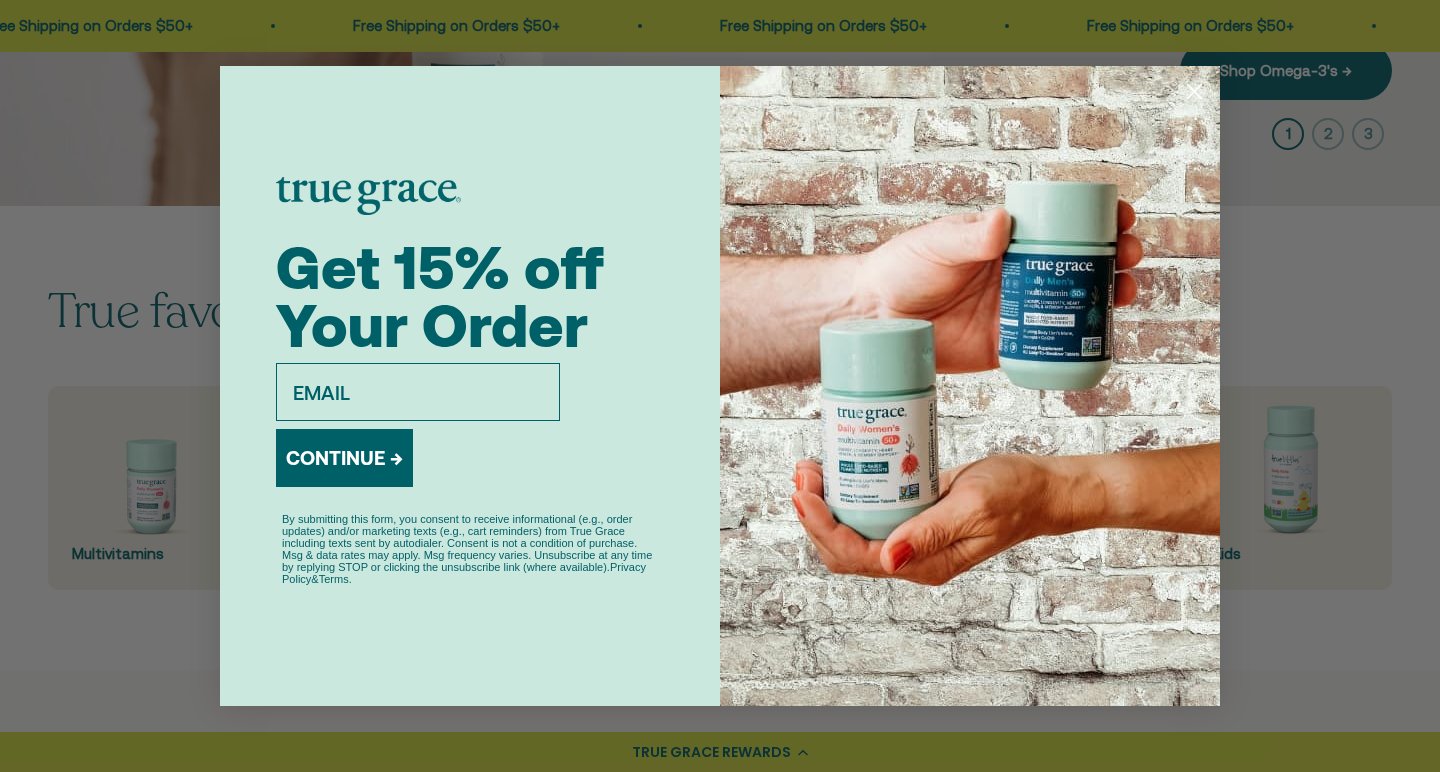 click on "email" at bounding box center (418, 392) 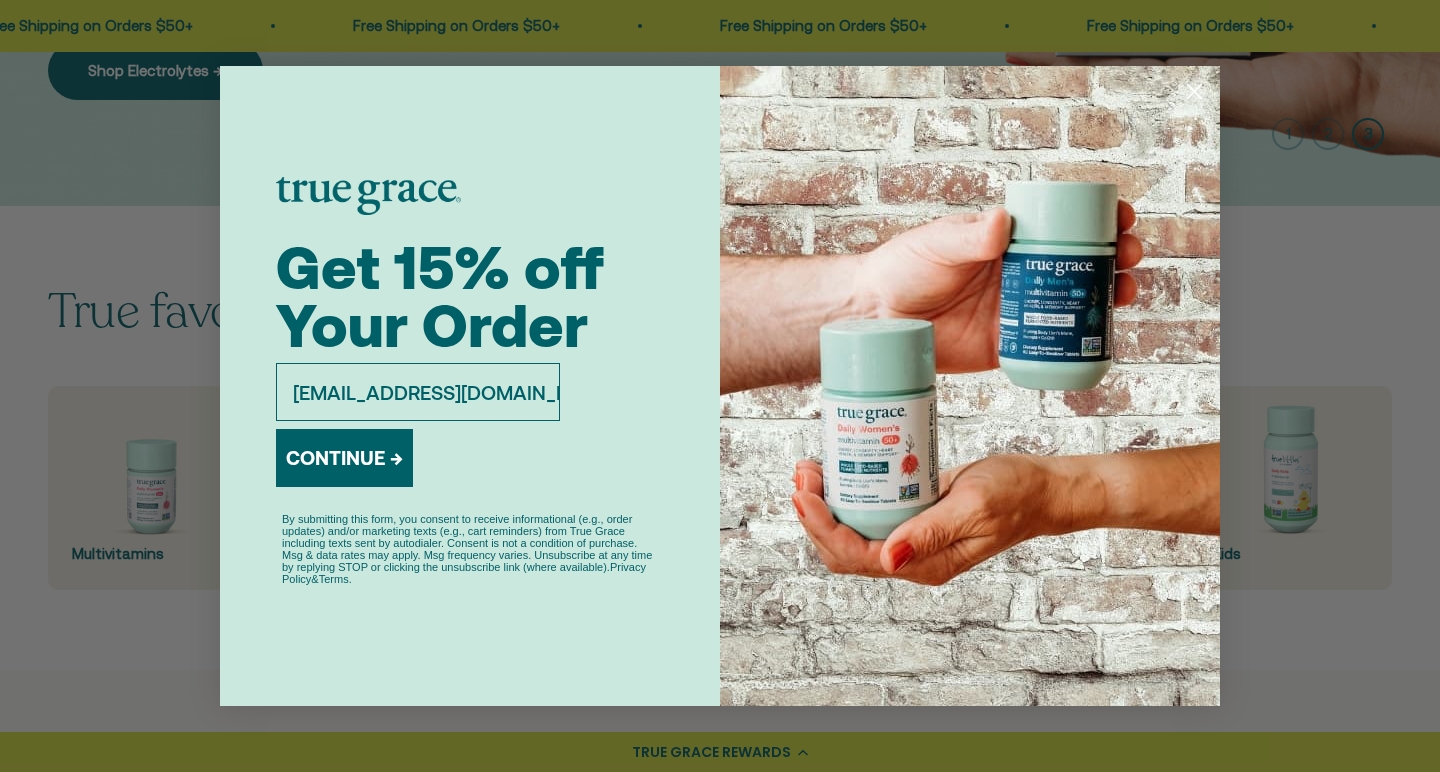type on "mdlichliter@gmail.com" 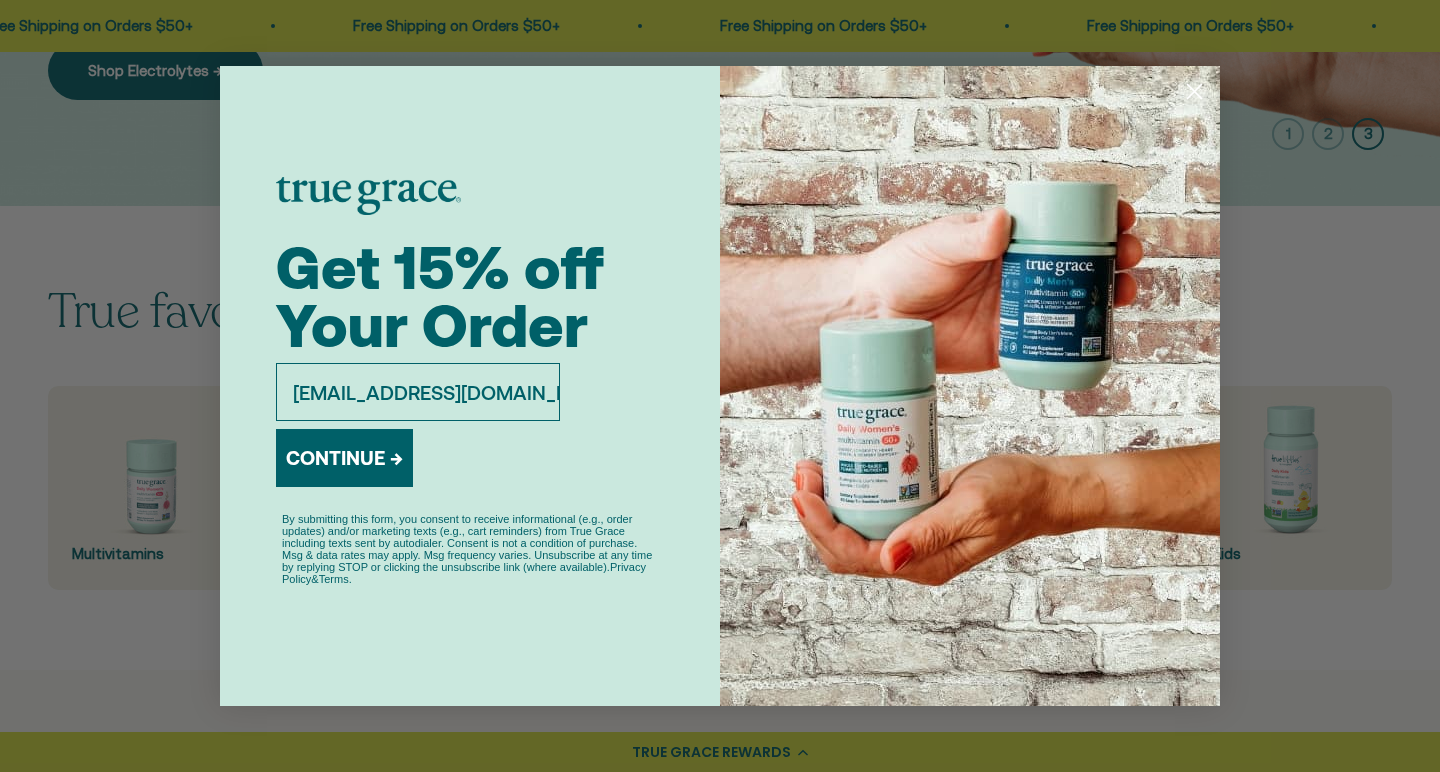 click on "CONTINUE →" at bounding box center [344, 458] 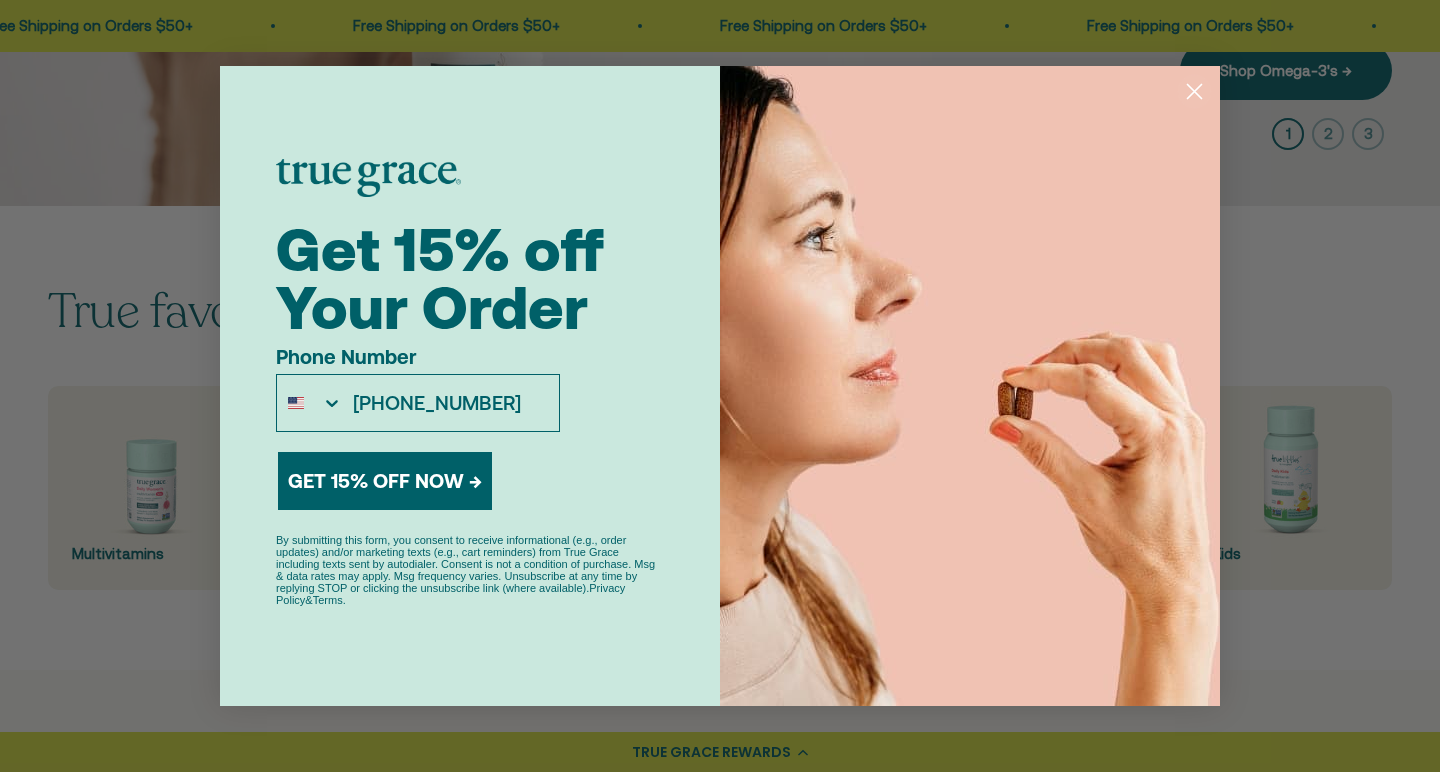 type on "580-483-9796" 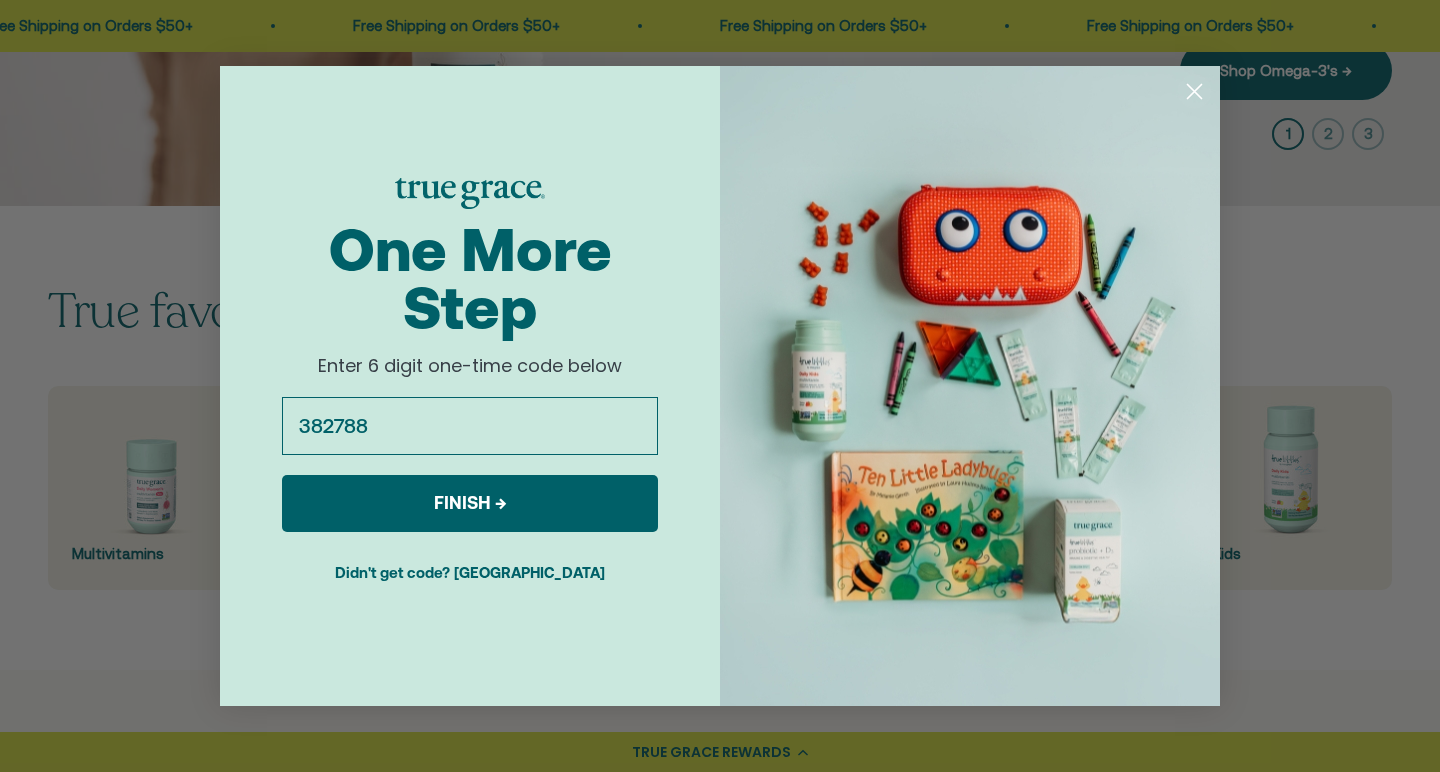 type on "382788" 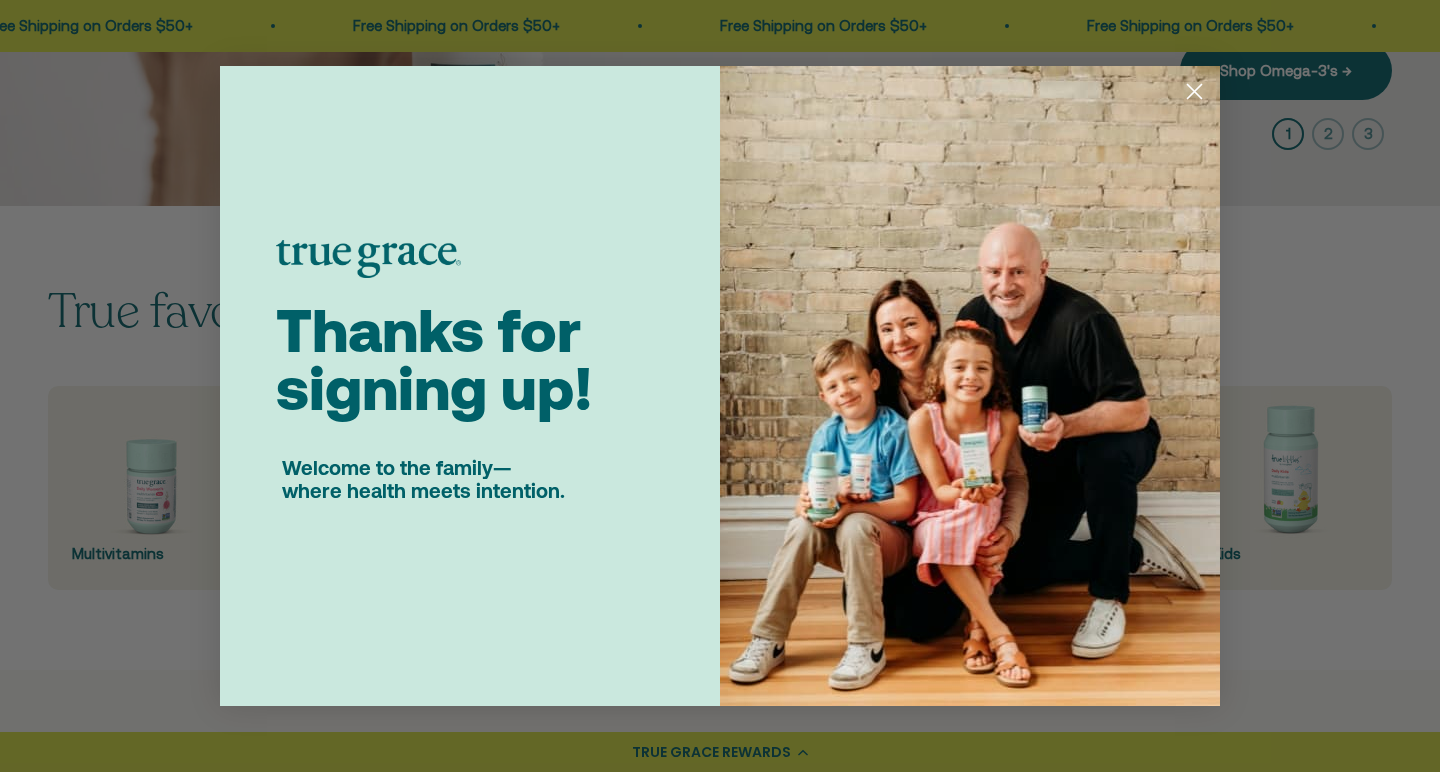 click 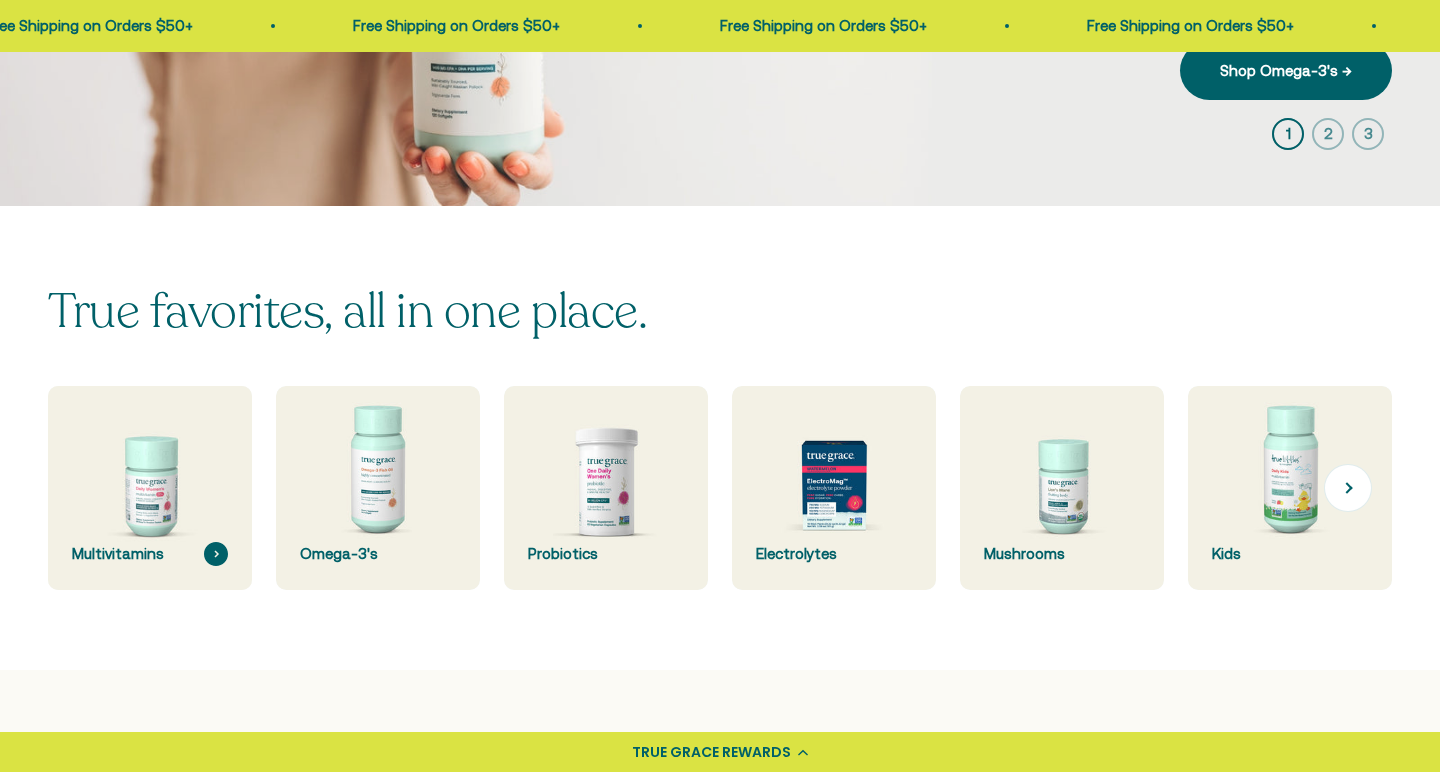click at bounding box center [150, 488] 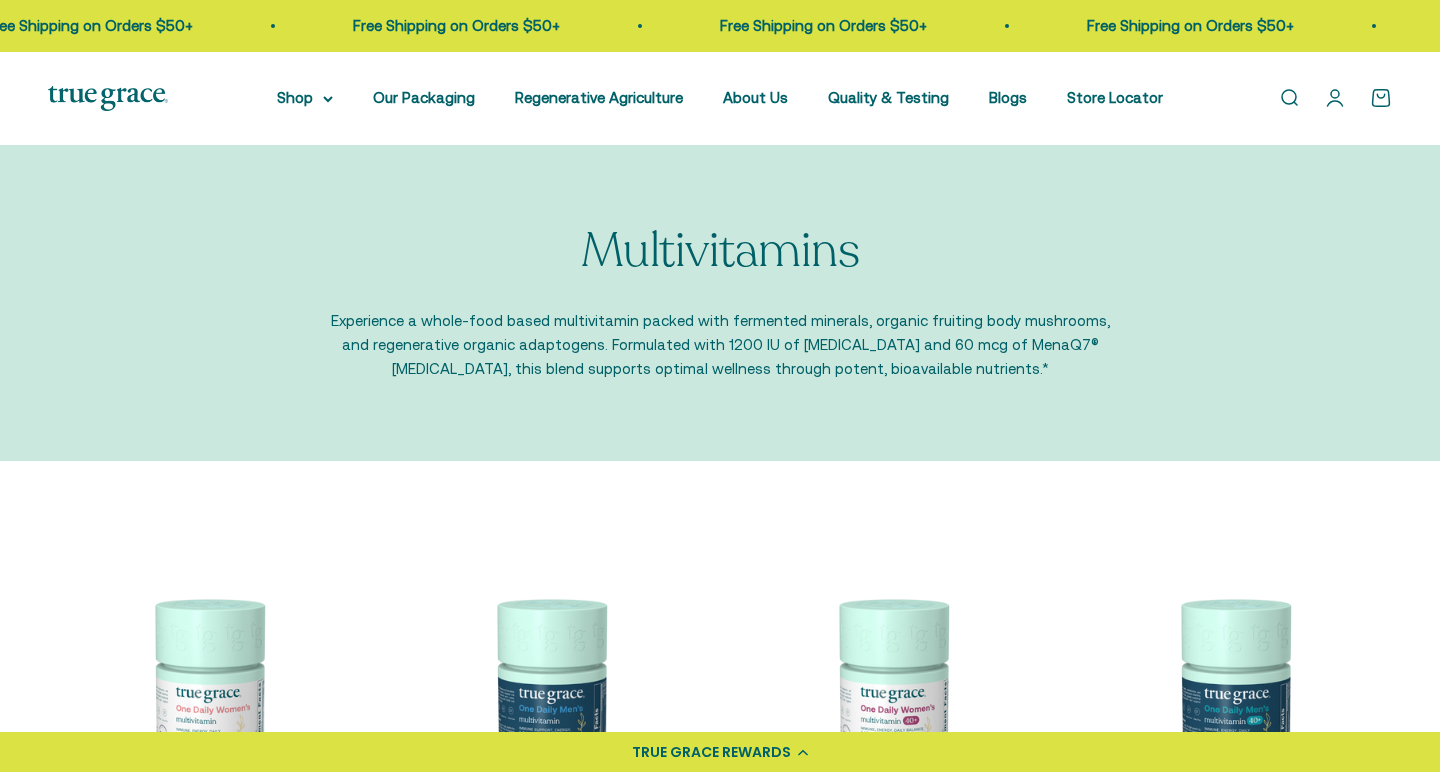 scroll, scrollTop: 0, scrollLeft: 0, axis: both 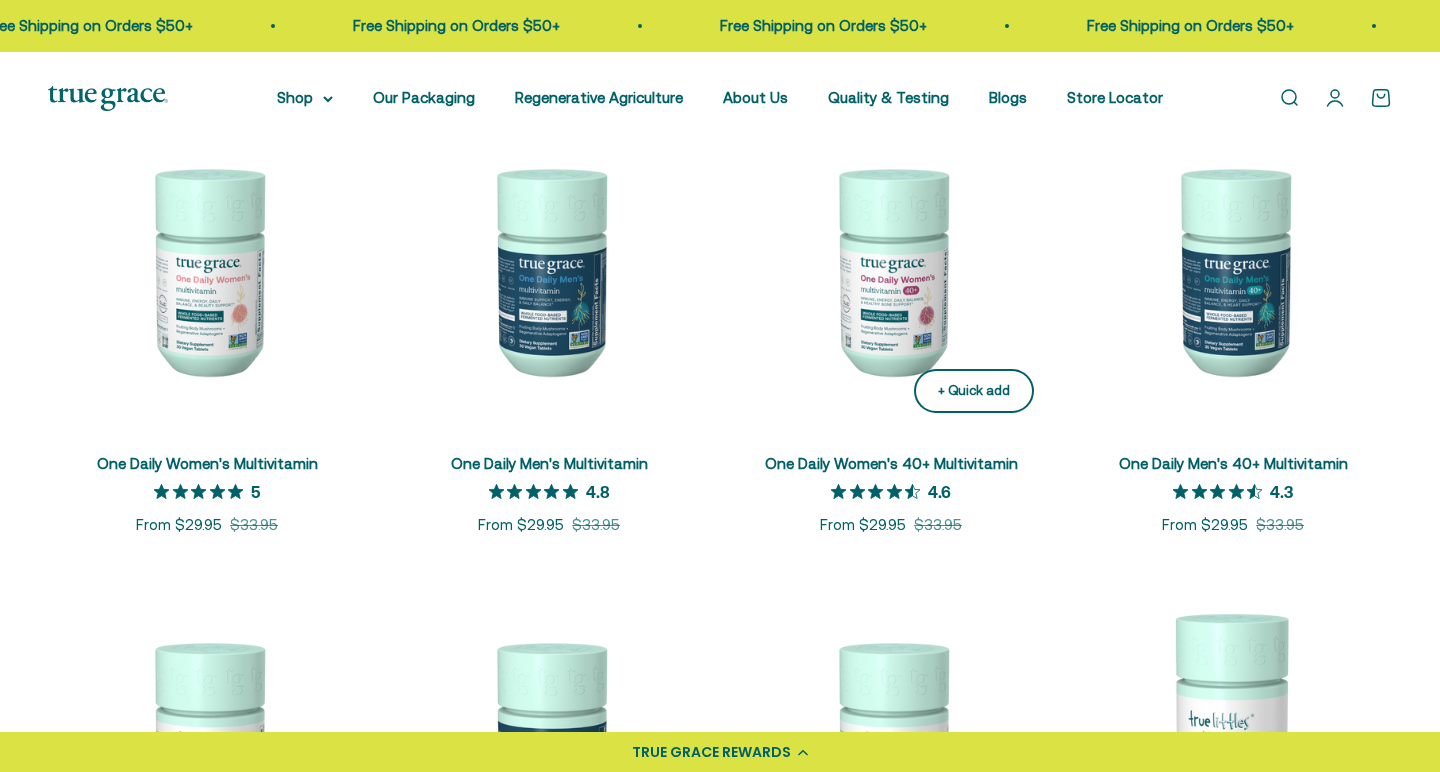 click on "+ Quick add" at bounding box center [974, 391] 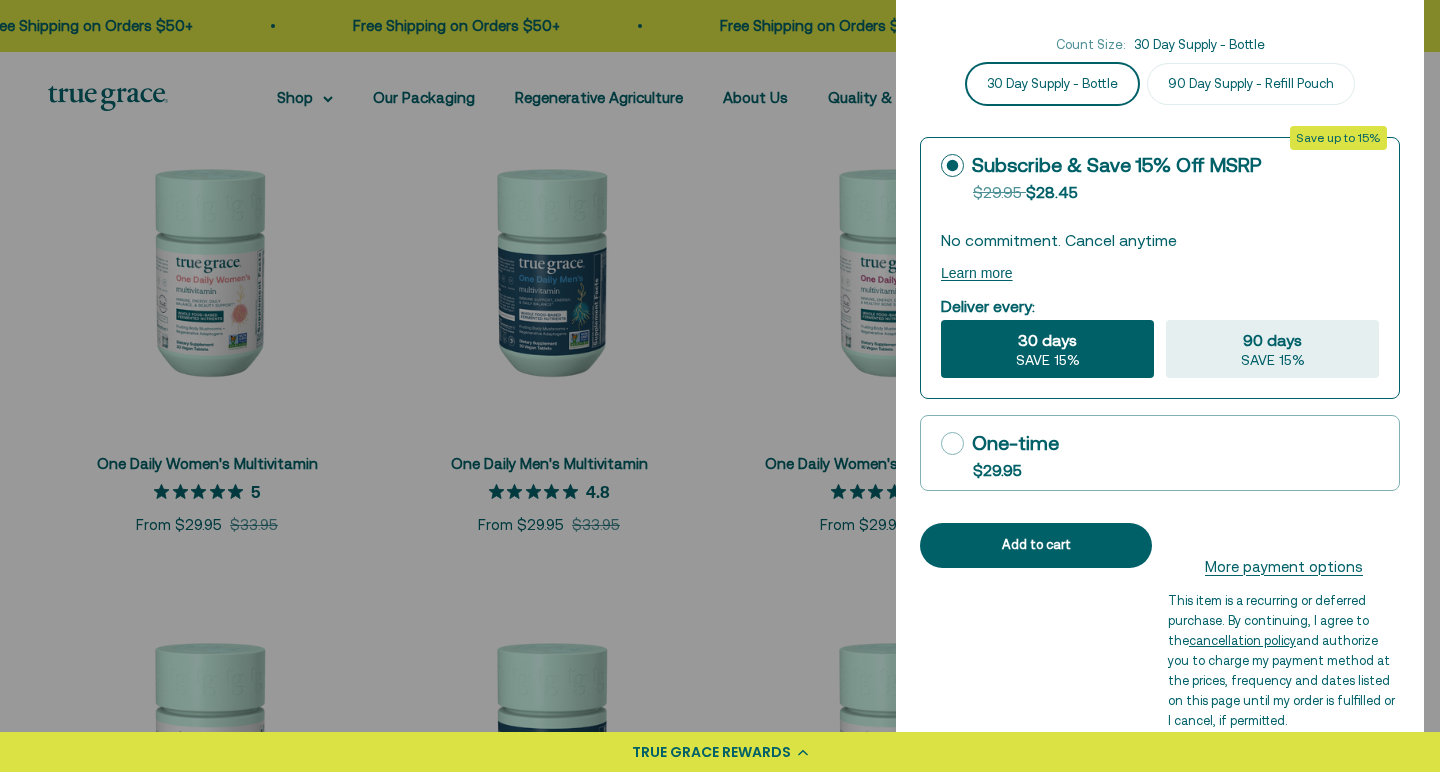 click 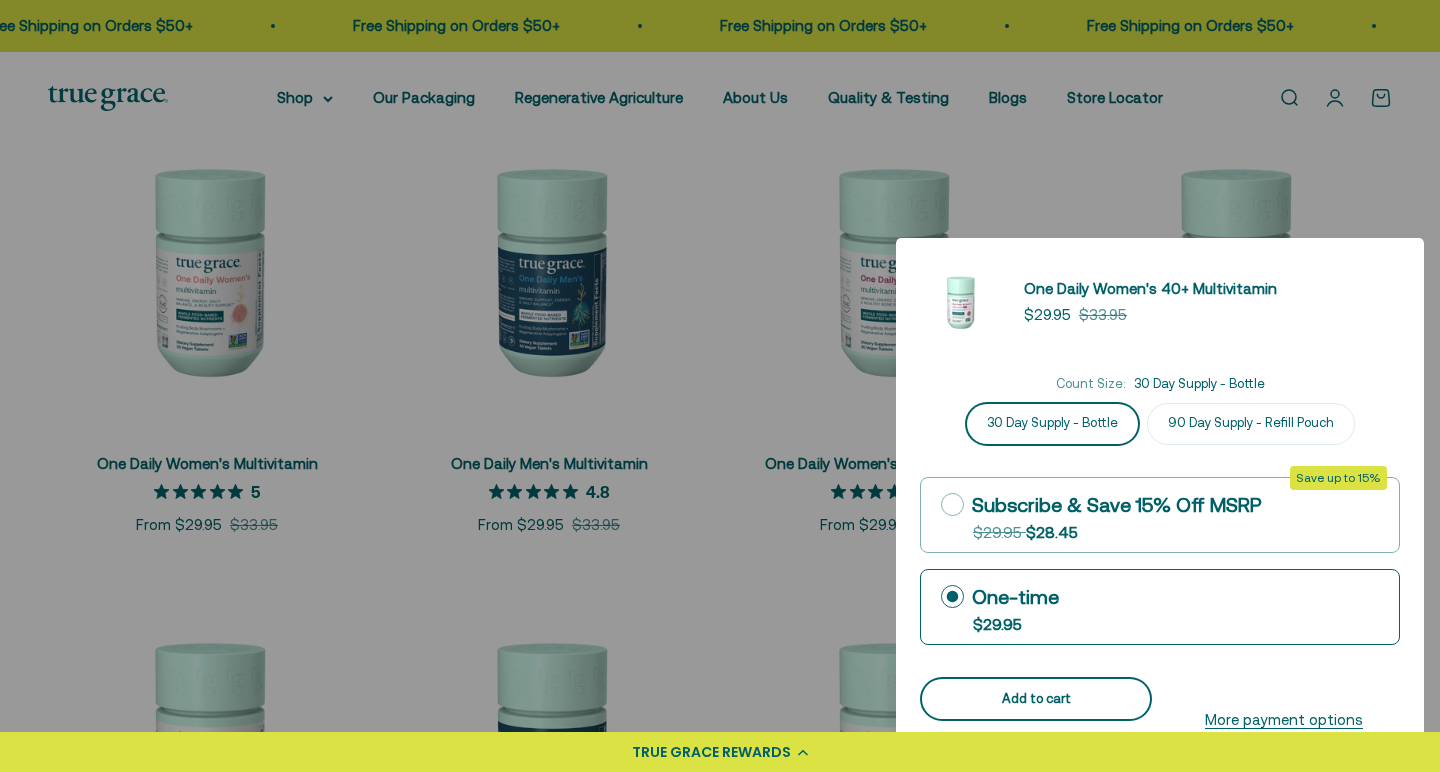 click on "Add to cart" at bounding box center (1036, 699) 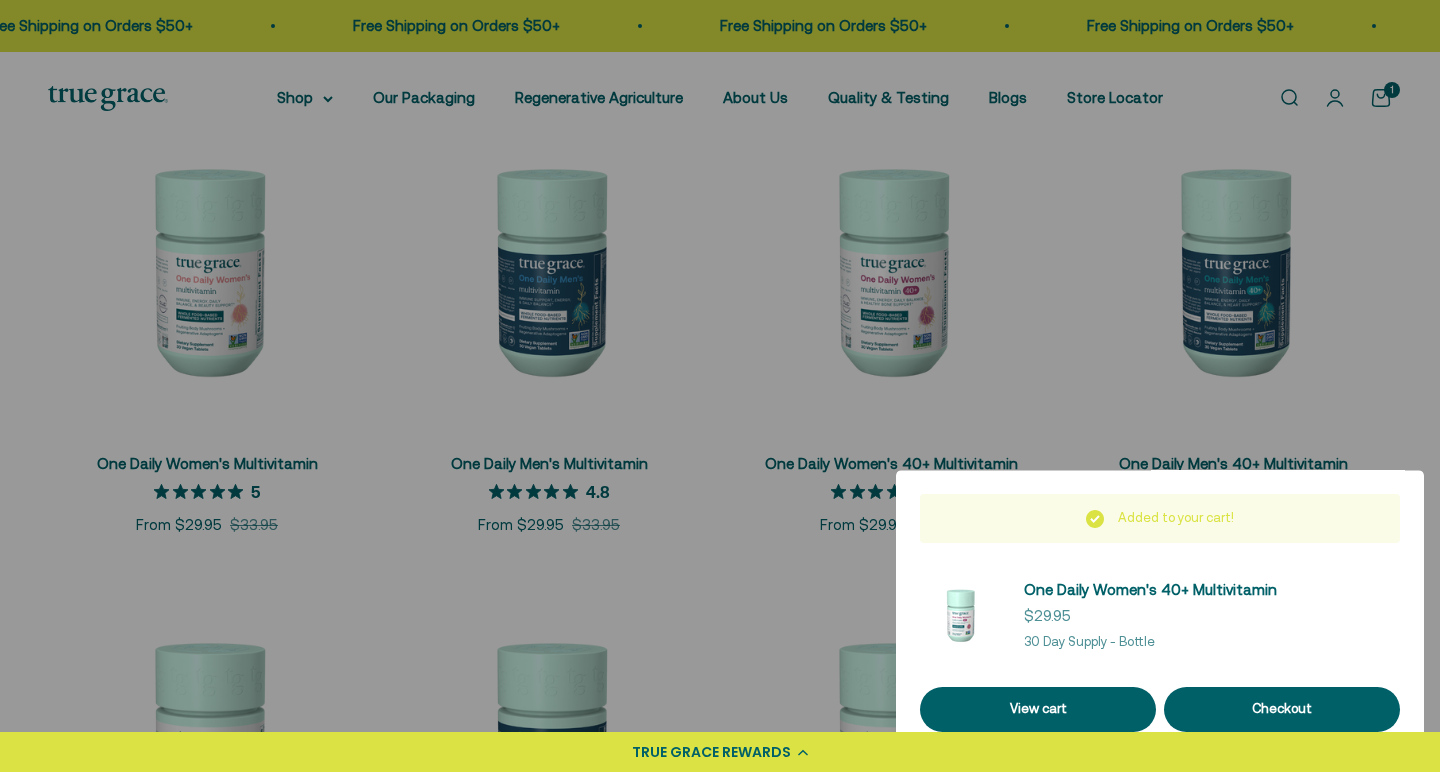click at bounding box center [720, 386] 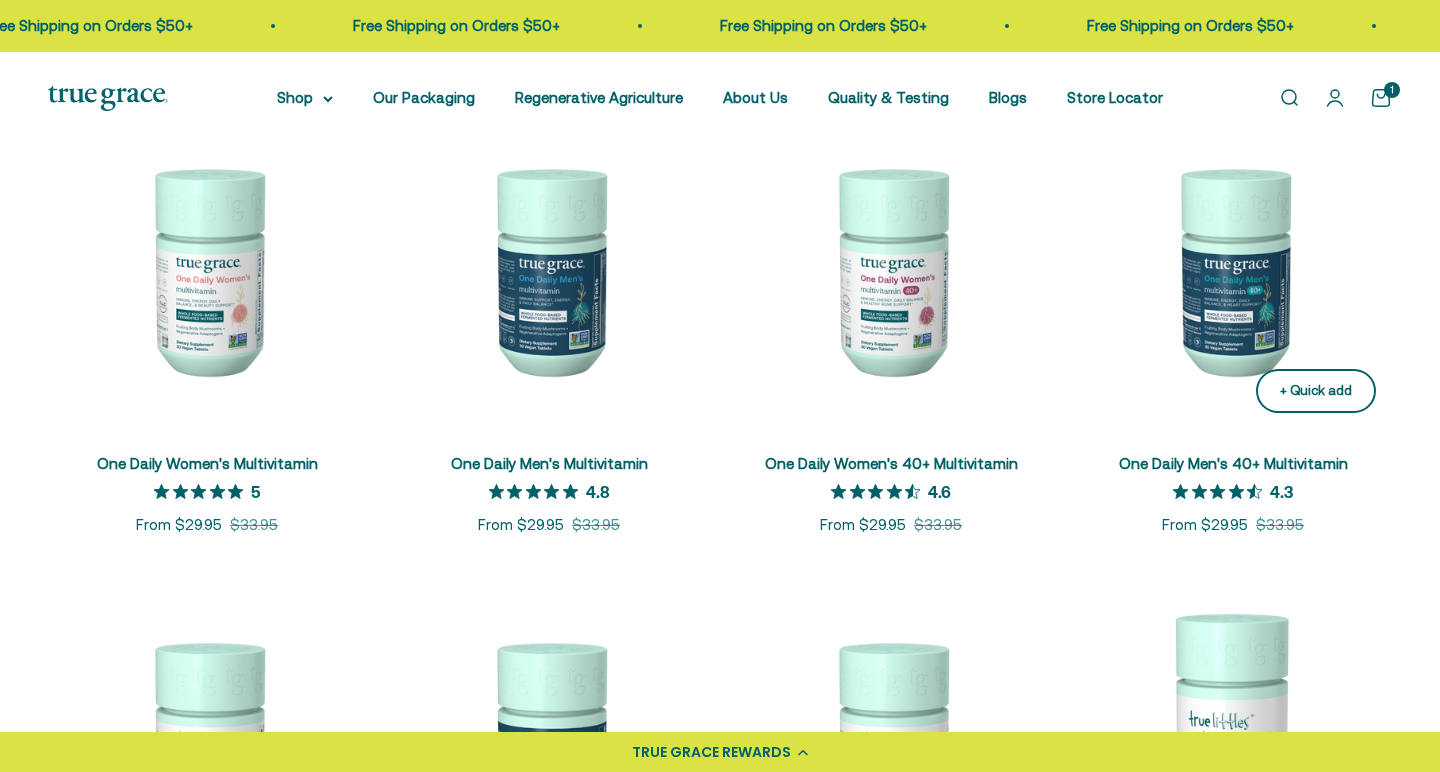 click on "+ Quick add" at bounding box center [1316, 391] 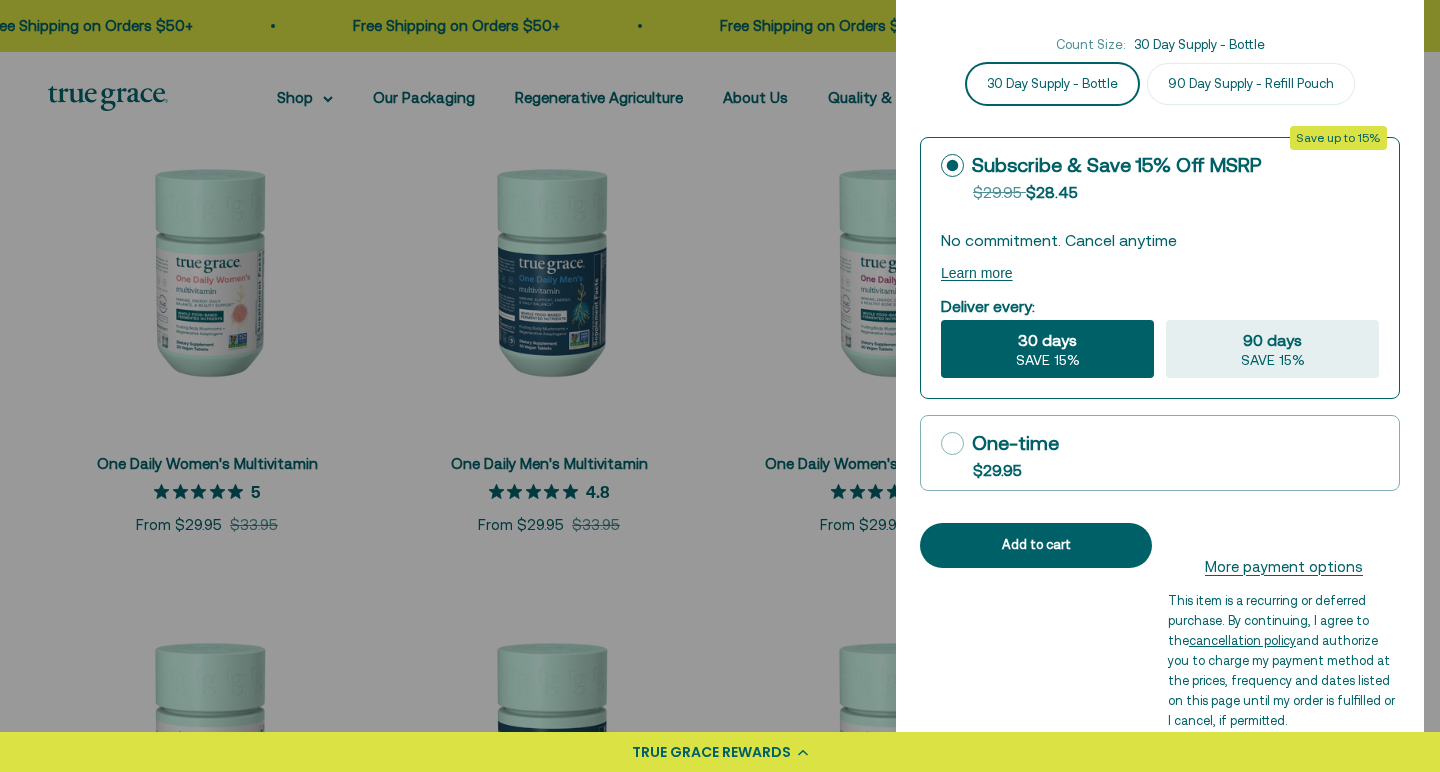 click 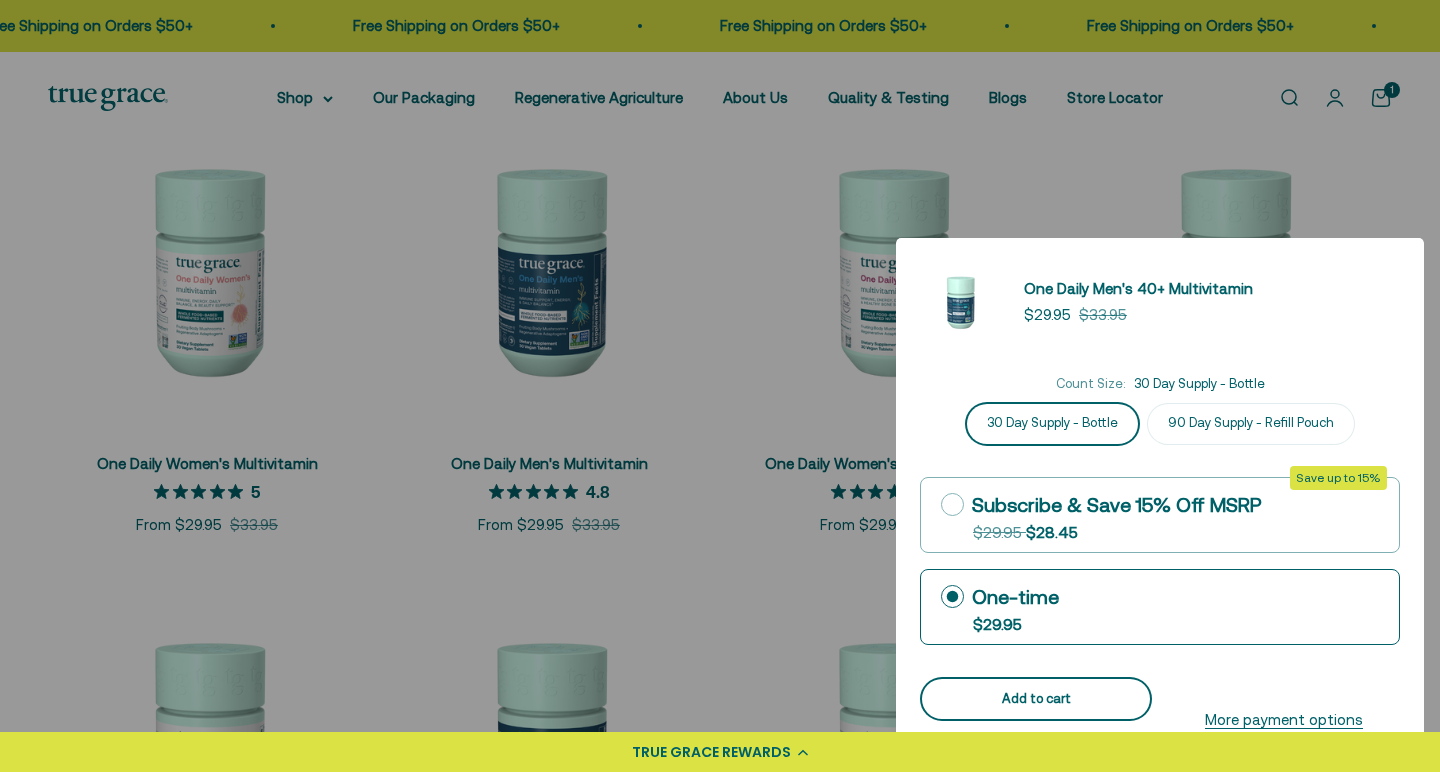 click on "Add to cart" at bounding box center (1036, 699) 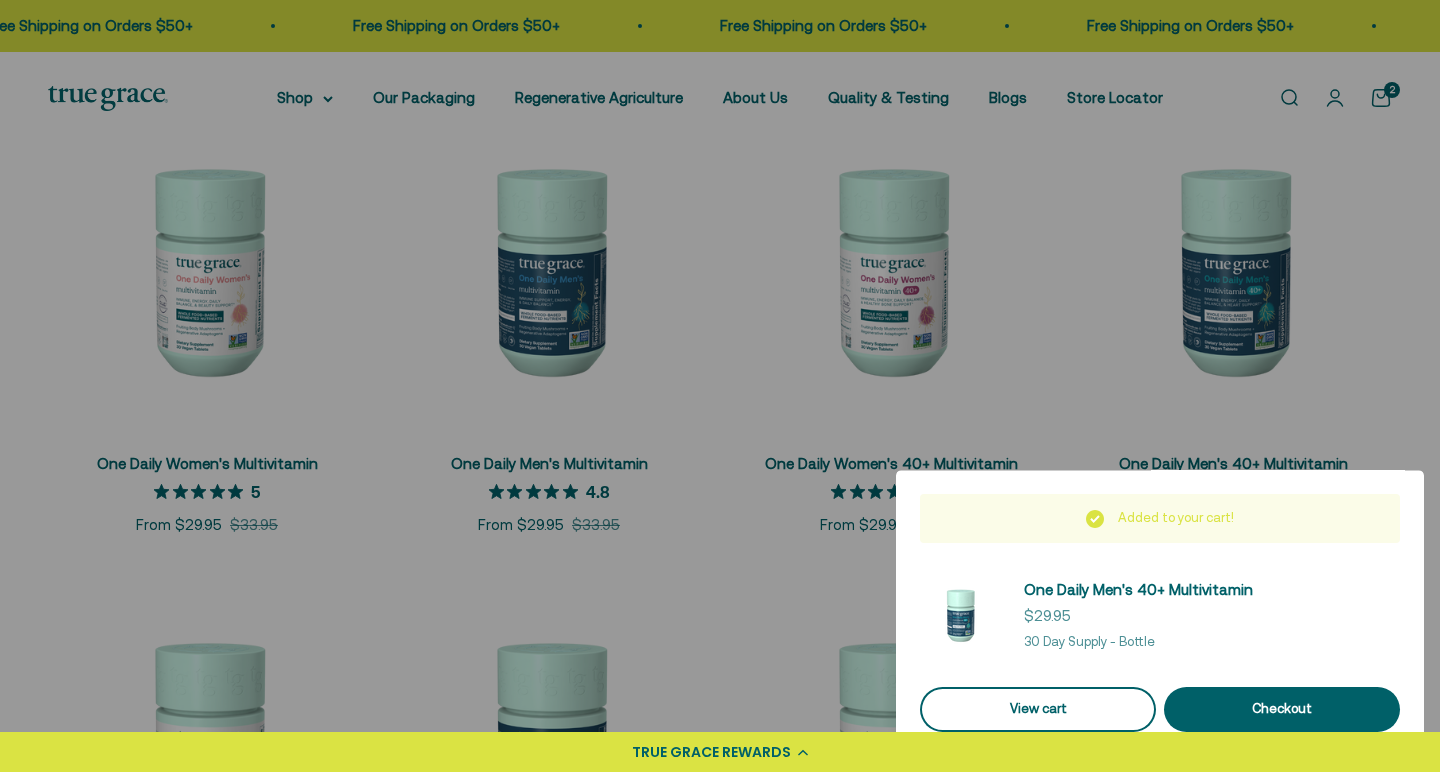 click on "View cart" at bounding box center (1038, 709) 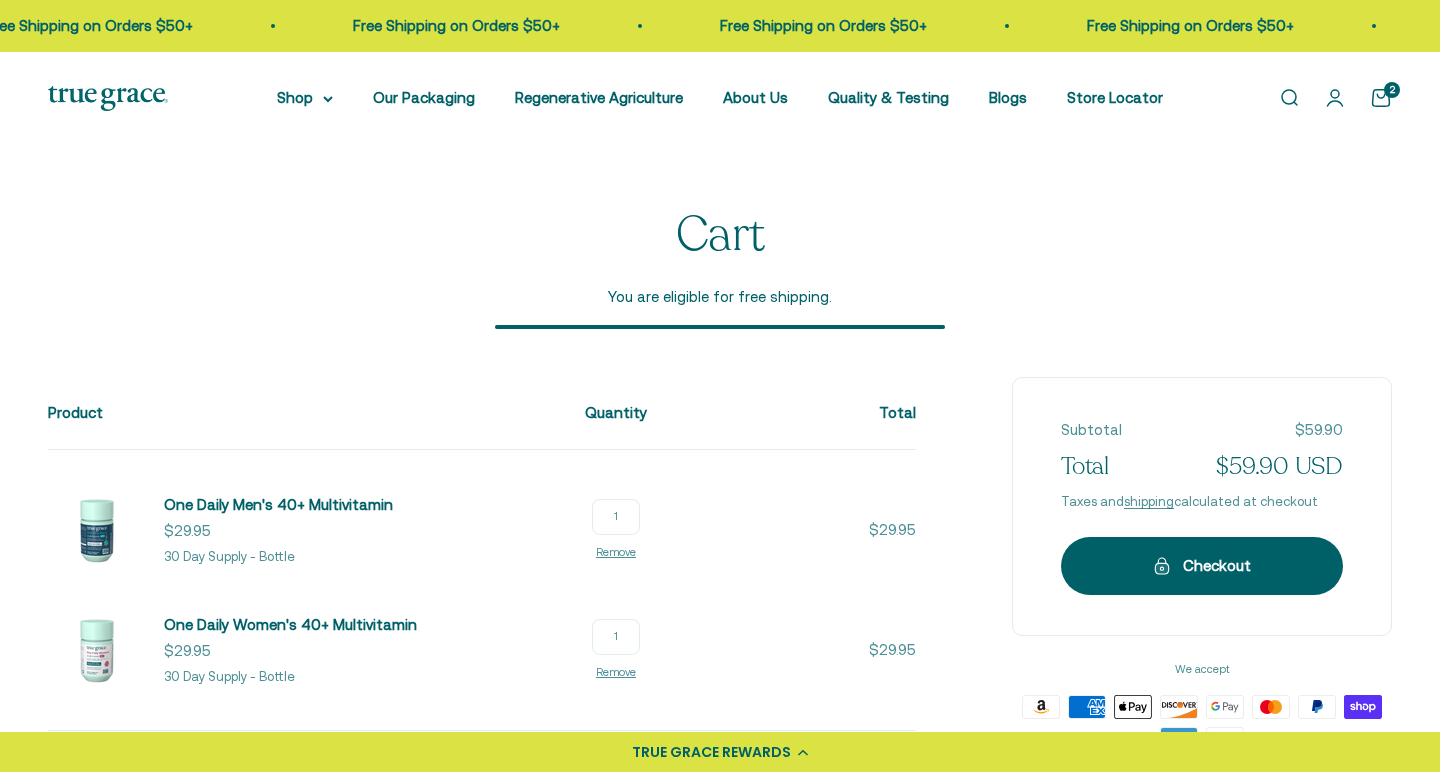 scroll, scrollTop: 0, scrollLeft: 0, axis: both 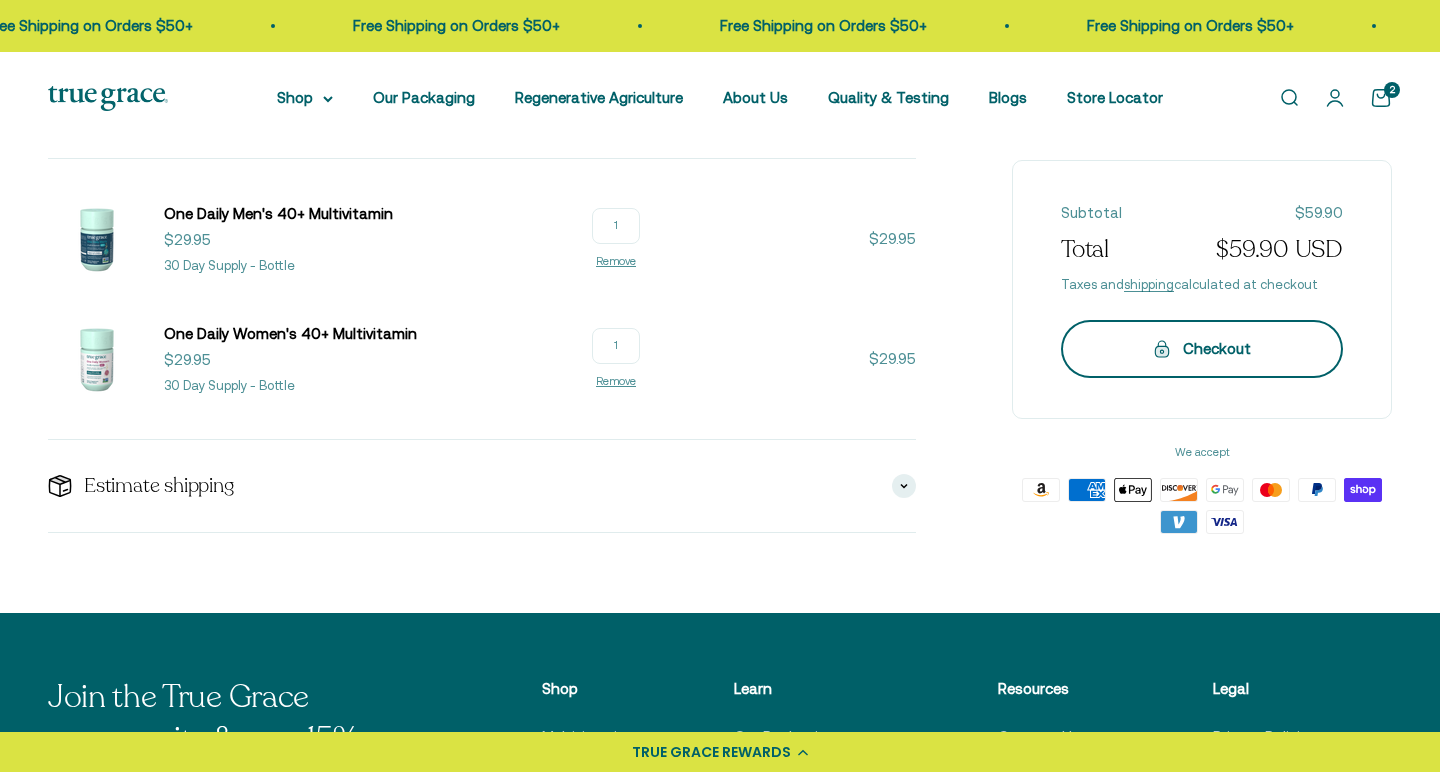 click on "Checkout" at bounding box center [1202, 348] 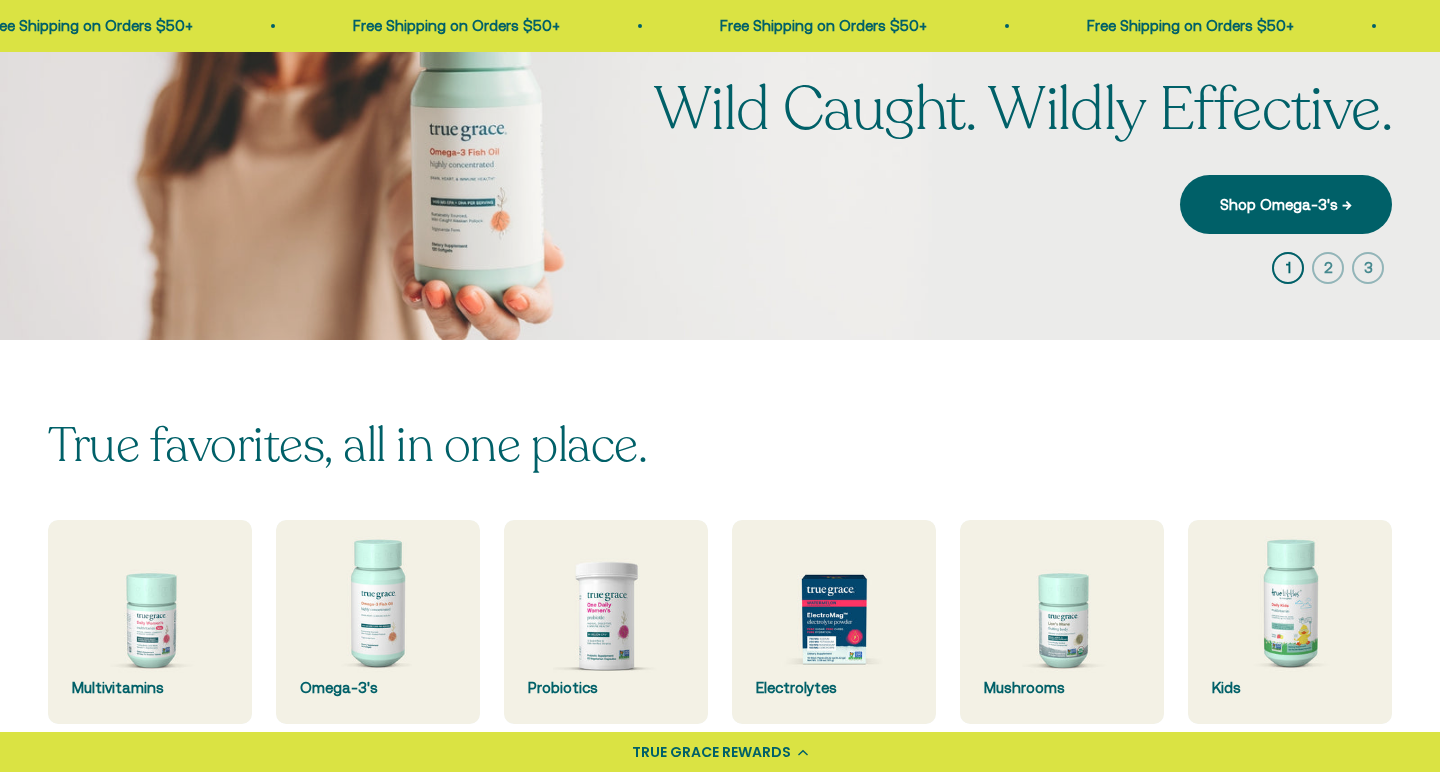 scroll, scrollTop: 373, scrollLeft: 0, axis: vertical 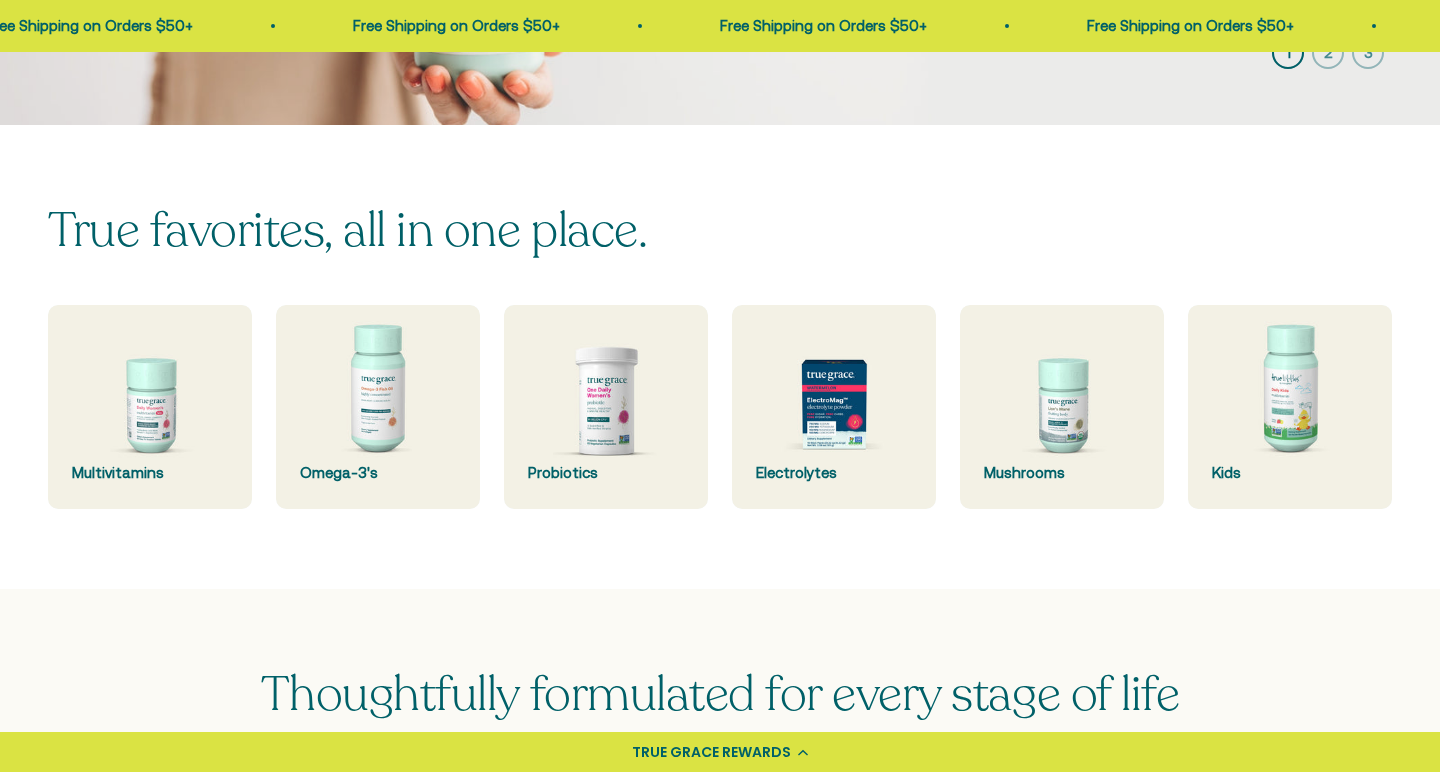 click on "TRUE GRACE REWARDS" at bounding box center (720, 752) 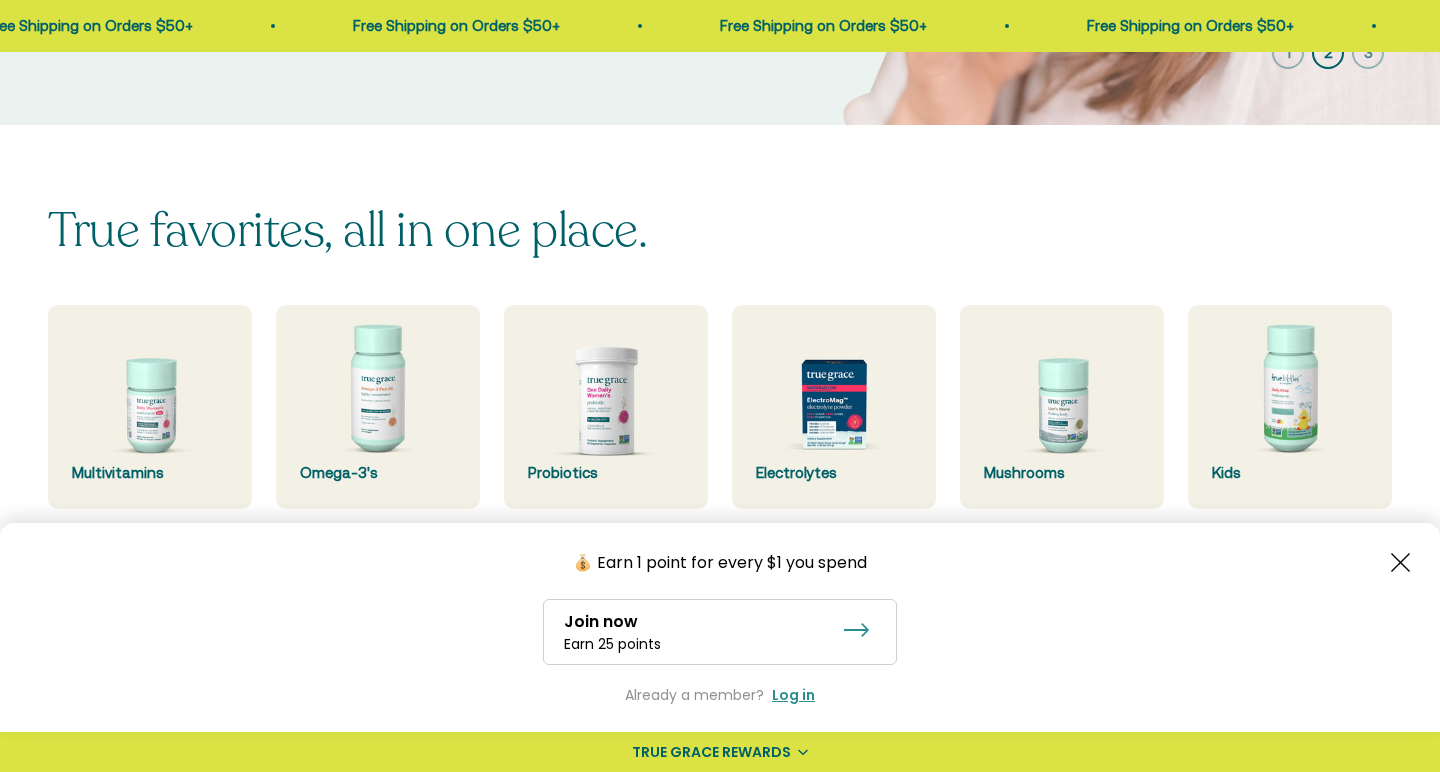click on "Log in" at bounding box center (793, 695) 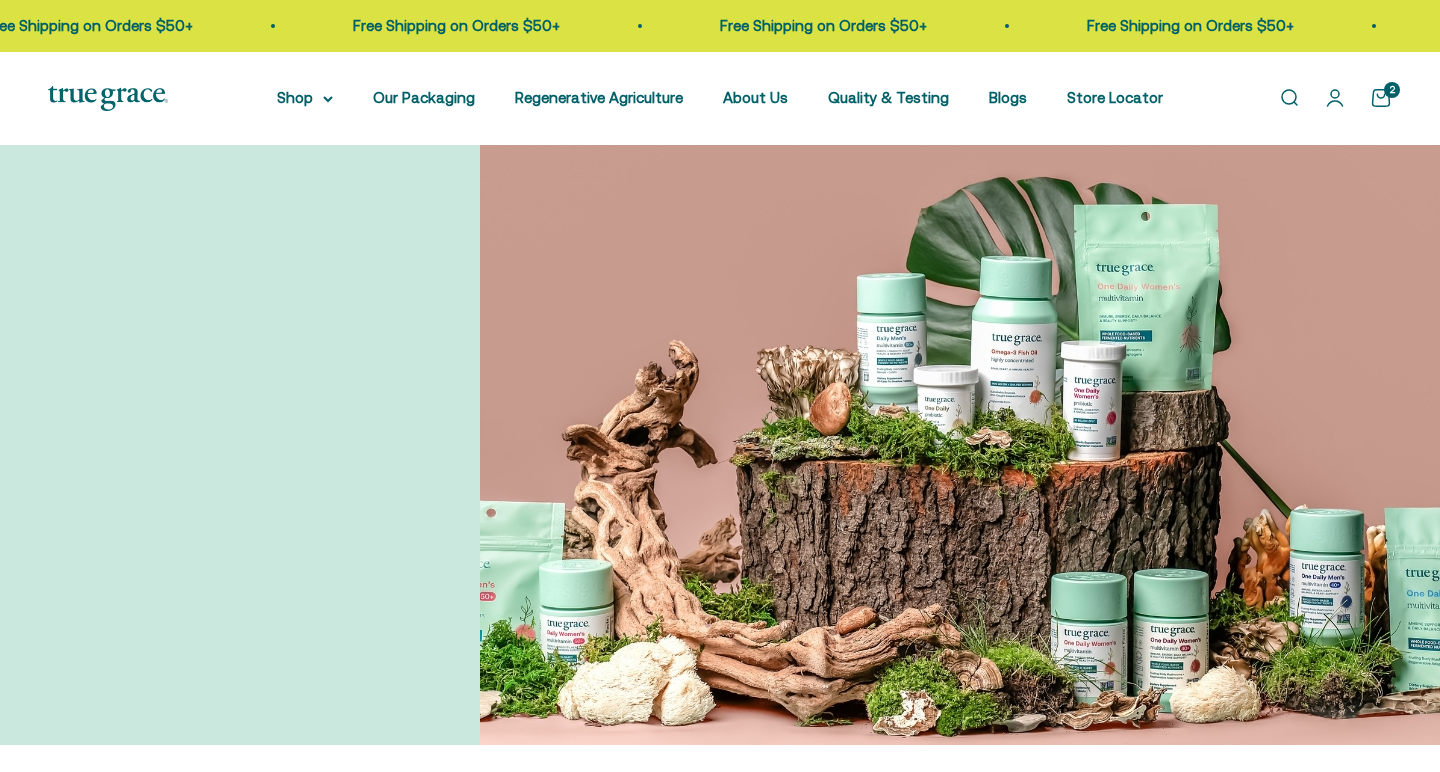 scroll, scrollTop: 0, scrollLeft: 0, axis: both 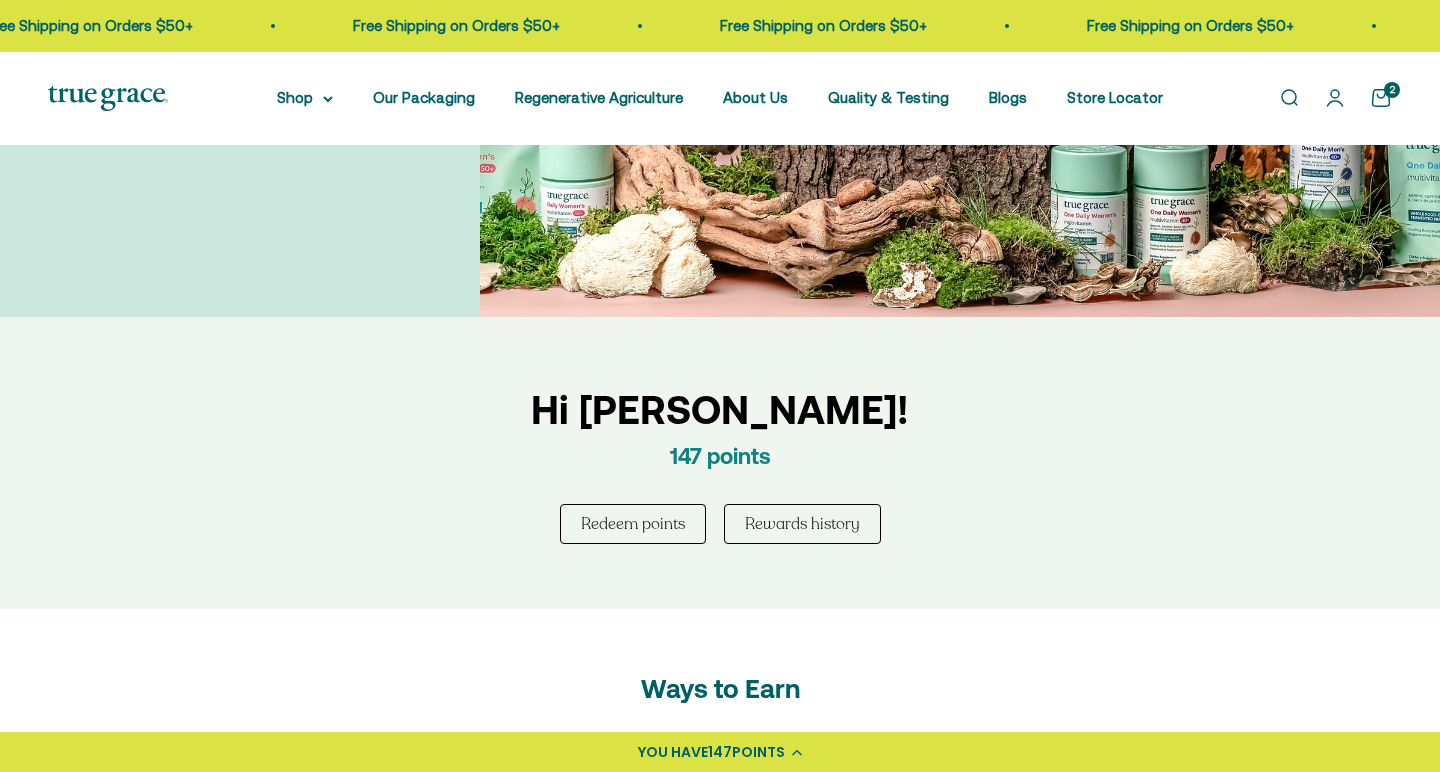 click on "Redeem points" at bounding box center (633, 524) 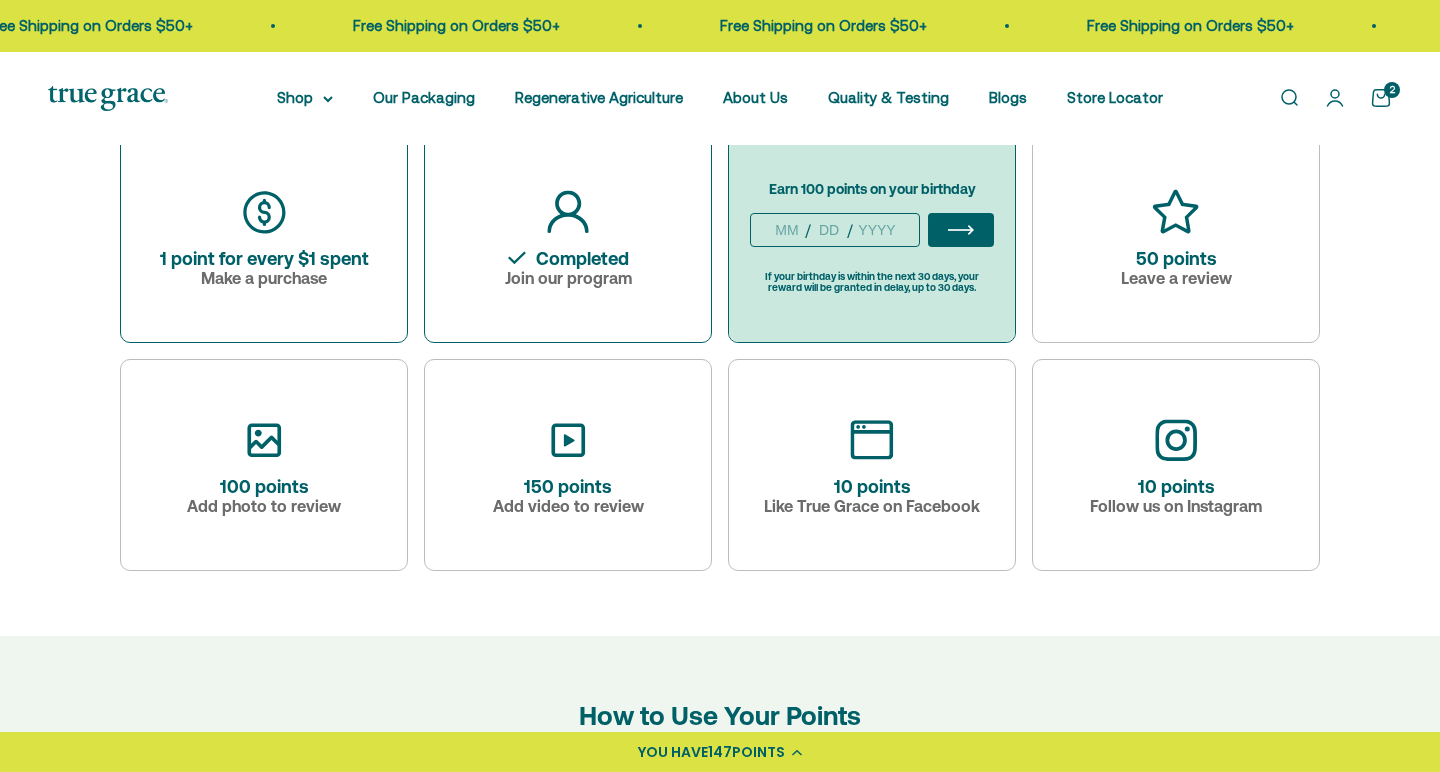 scroll, scrollTop: 1032, scrollLeft: 0, axis: vertical 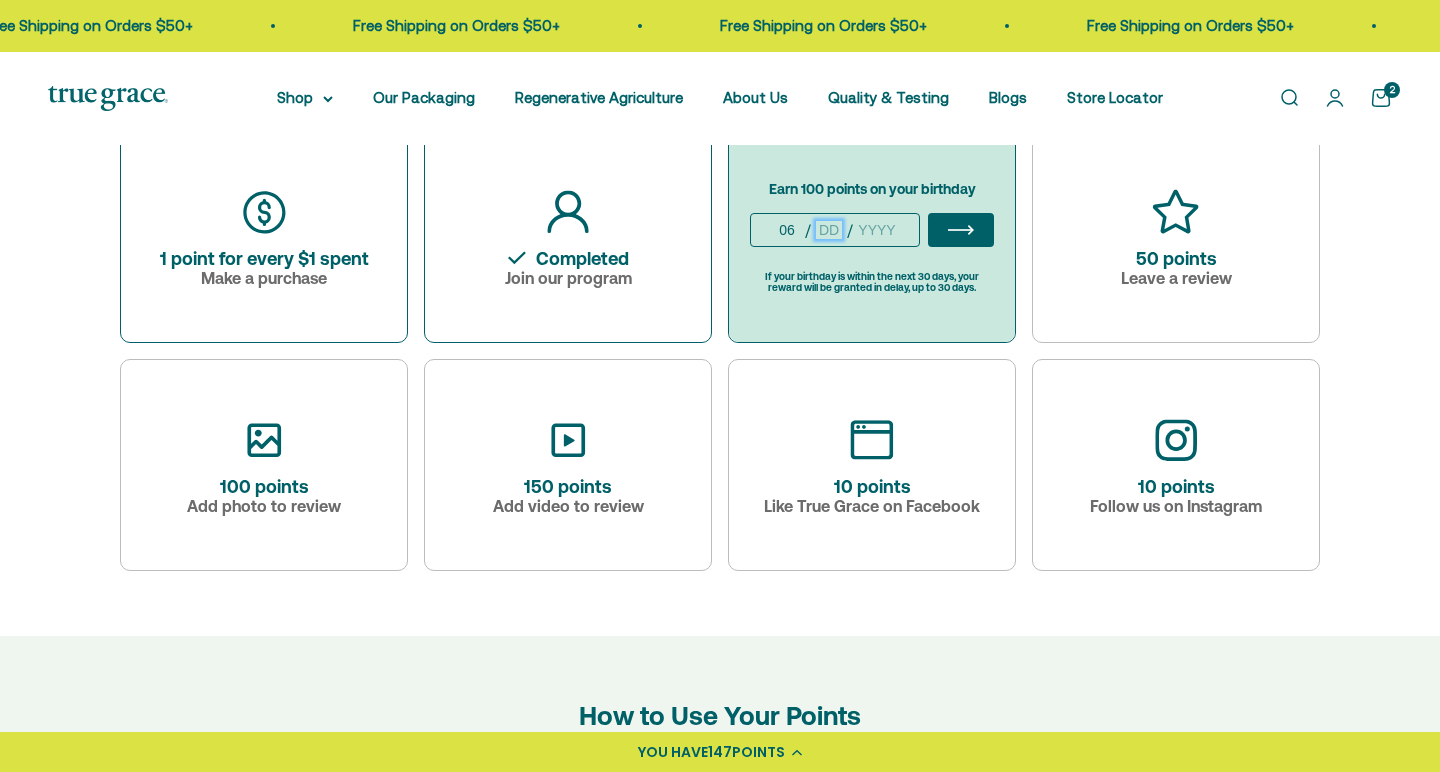 type on "6" 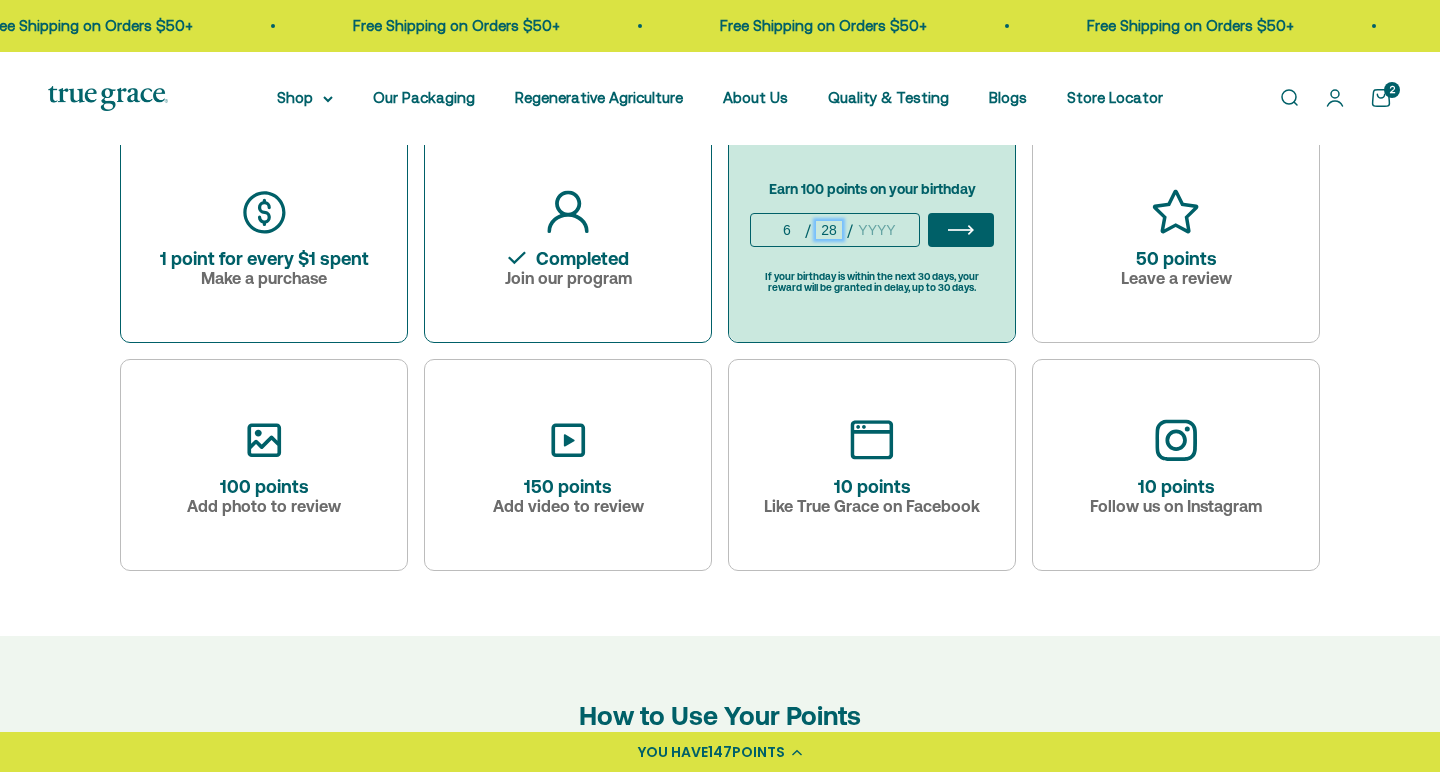 type on "28" 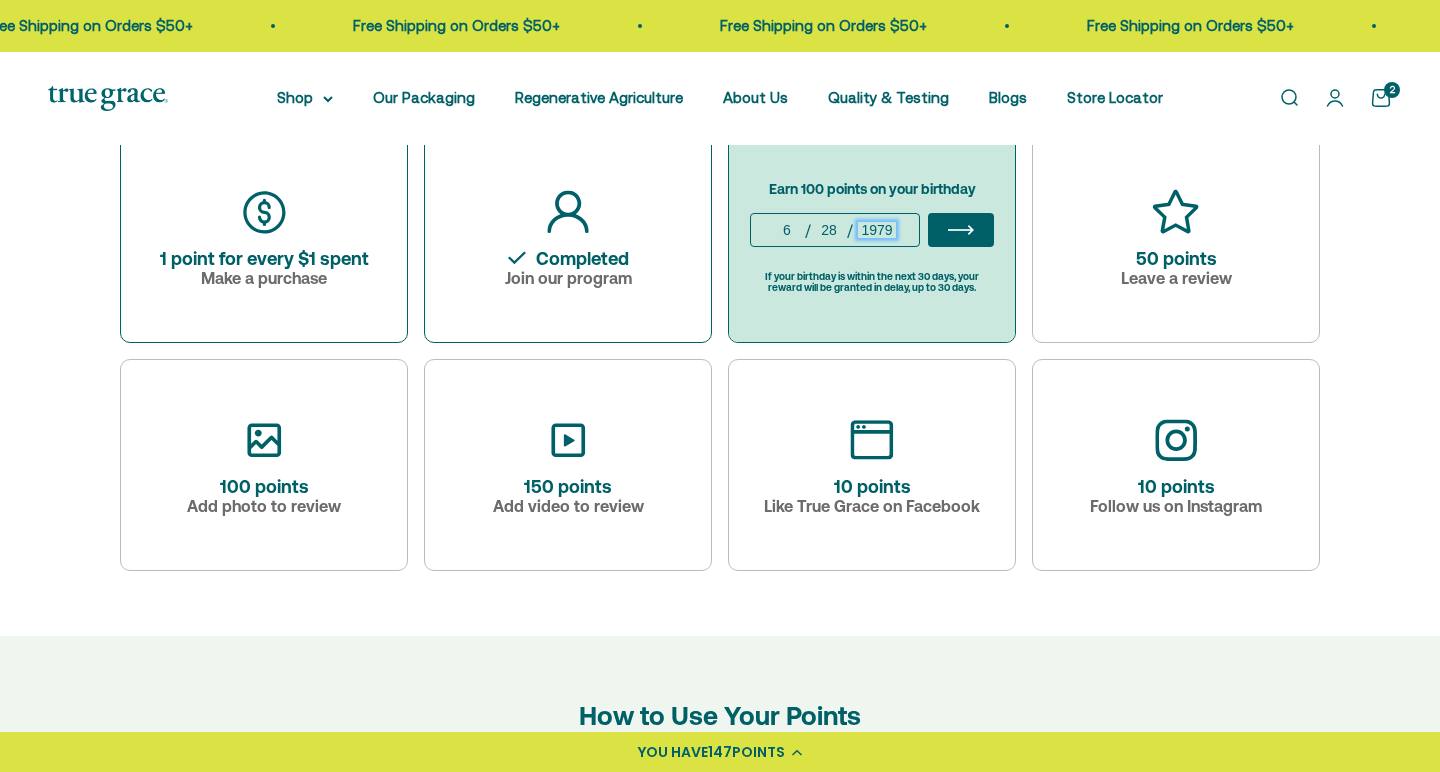 type on "1979" 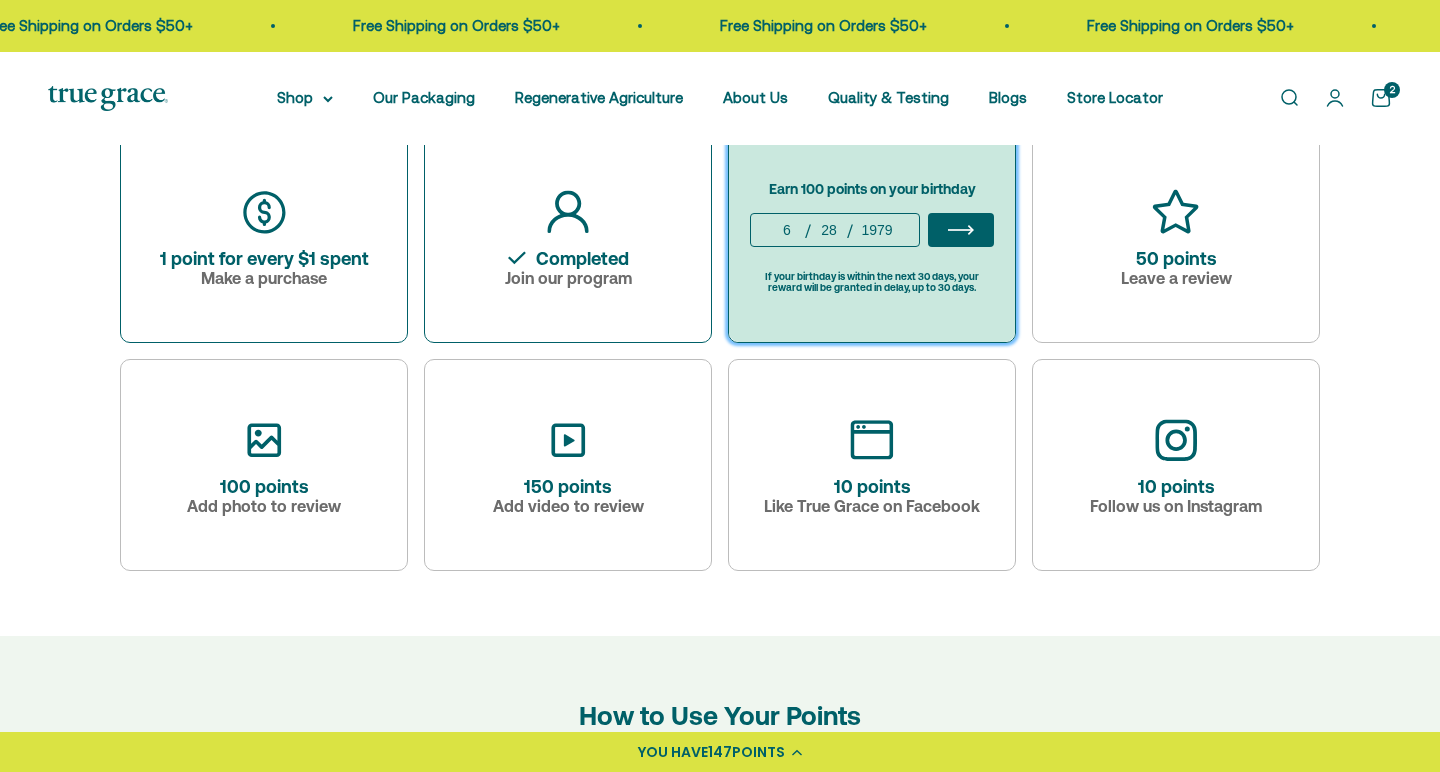 click 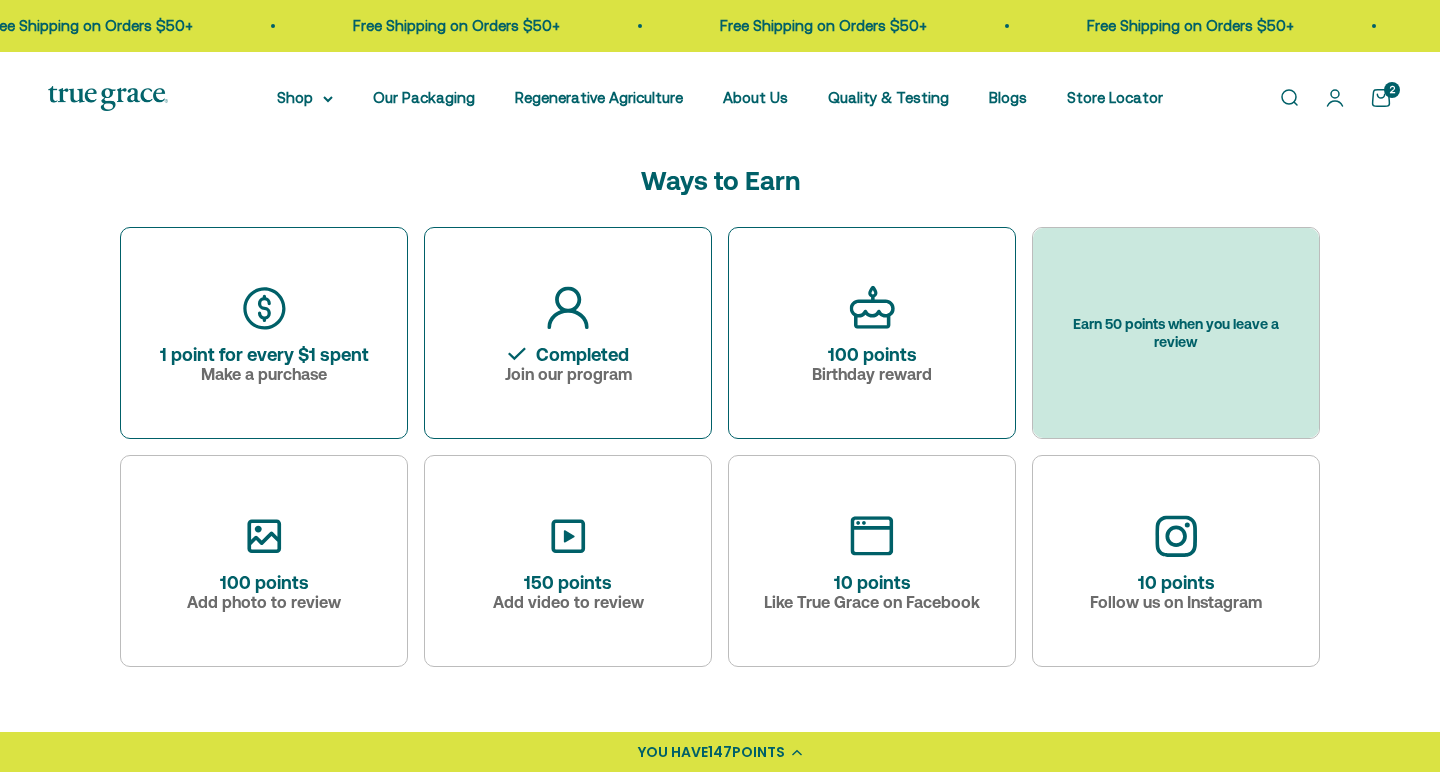 scroll, scrollTop: 936, scrollLeft: 0, axis: vertical 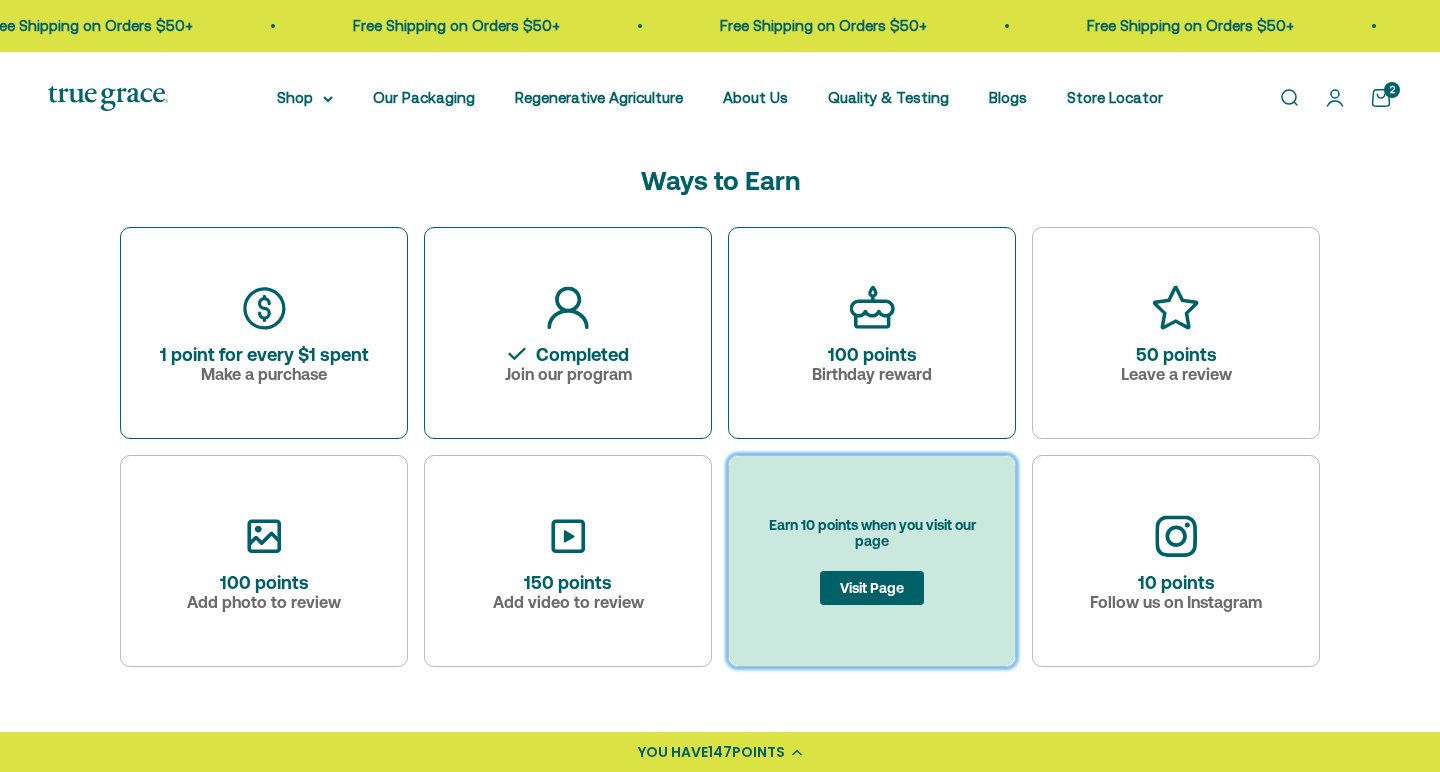drag, startPoint x: 872, startPoint y: 597, endPoint x: 872, endPoint y: 676, distance: 79 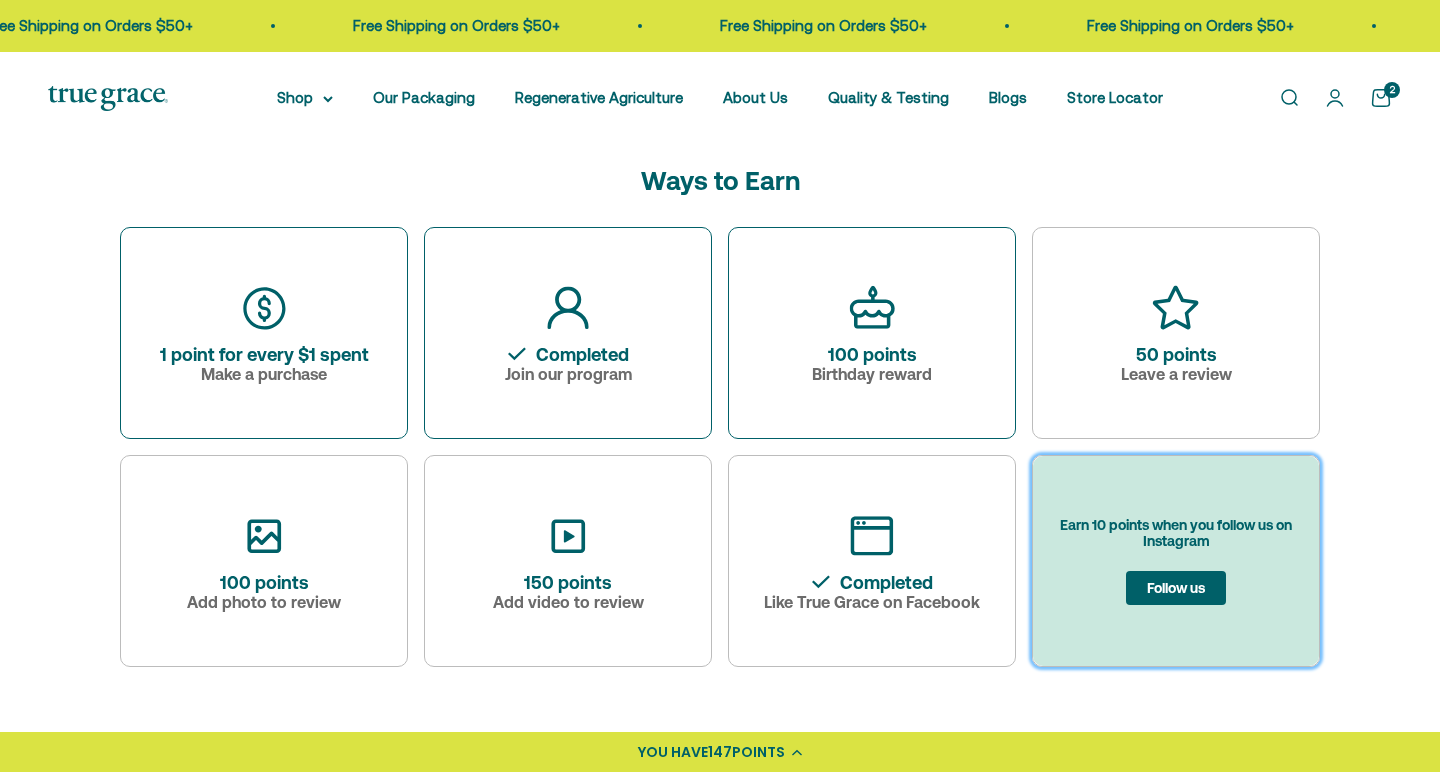 click on "Follow us" at bounding box center [1176, 588] 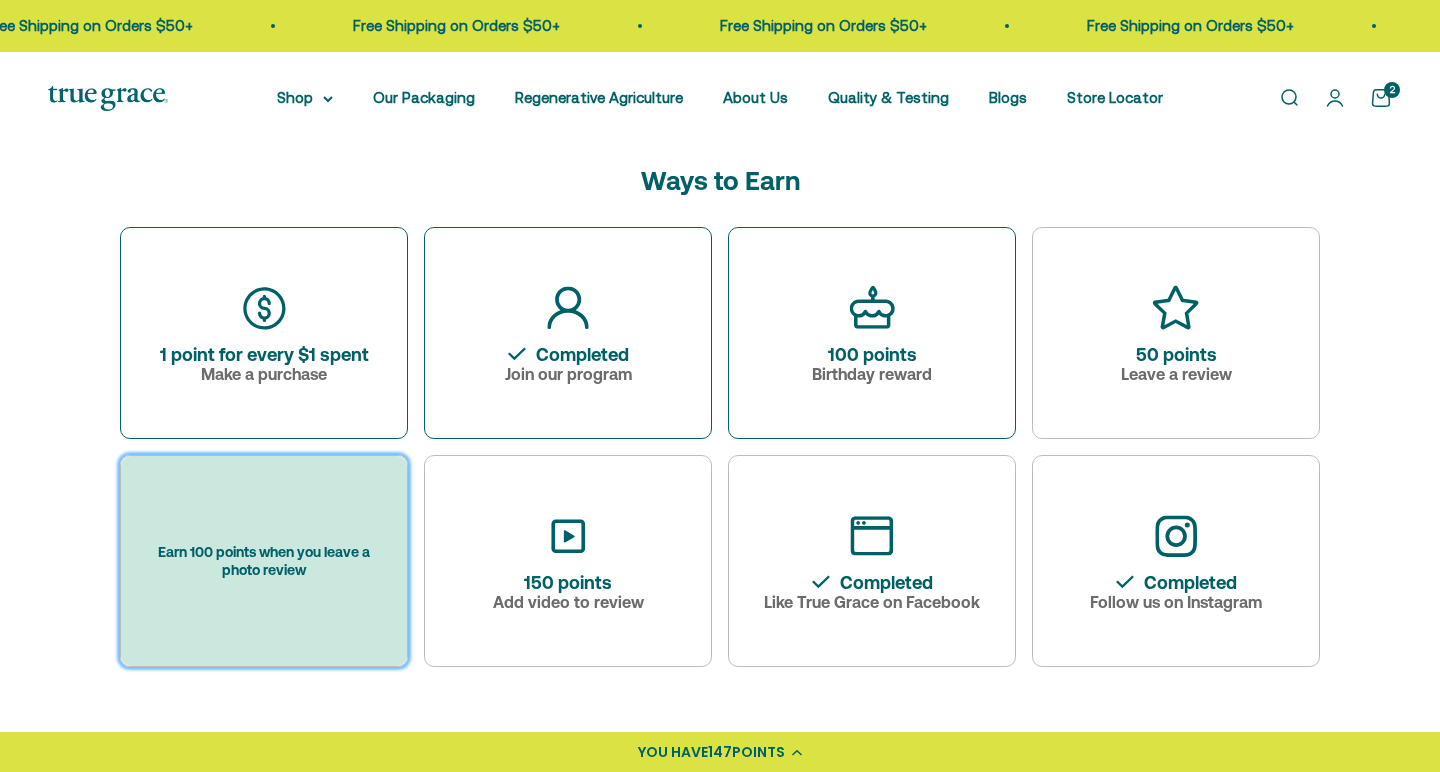 click on "Earn 100 points when you leave a photo review" at bounding box center (264, 561) 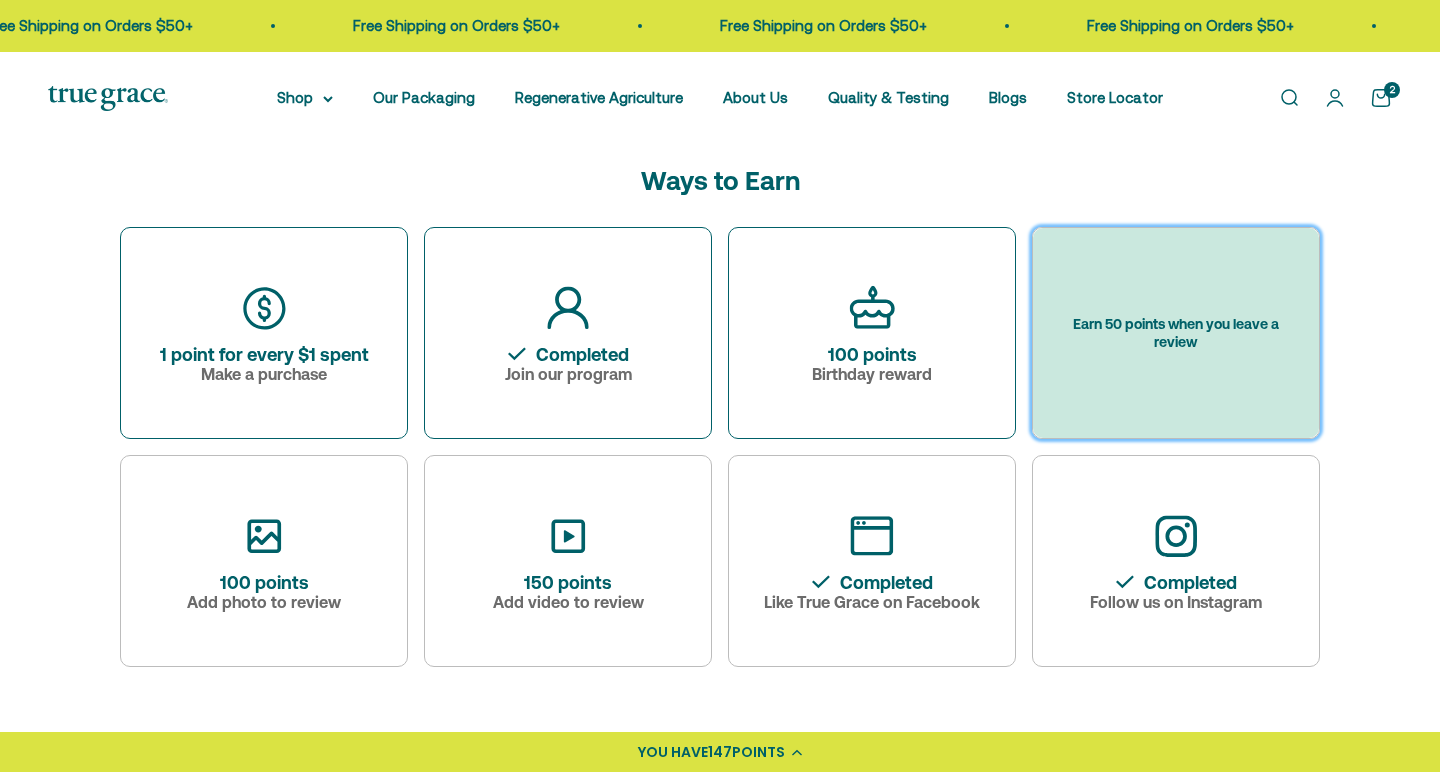 click on "Earn 50 points when you leave a review" at bounding box center (1176, 333) 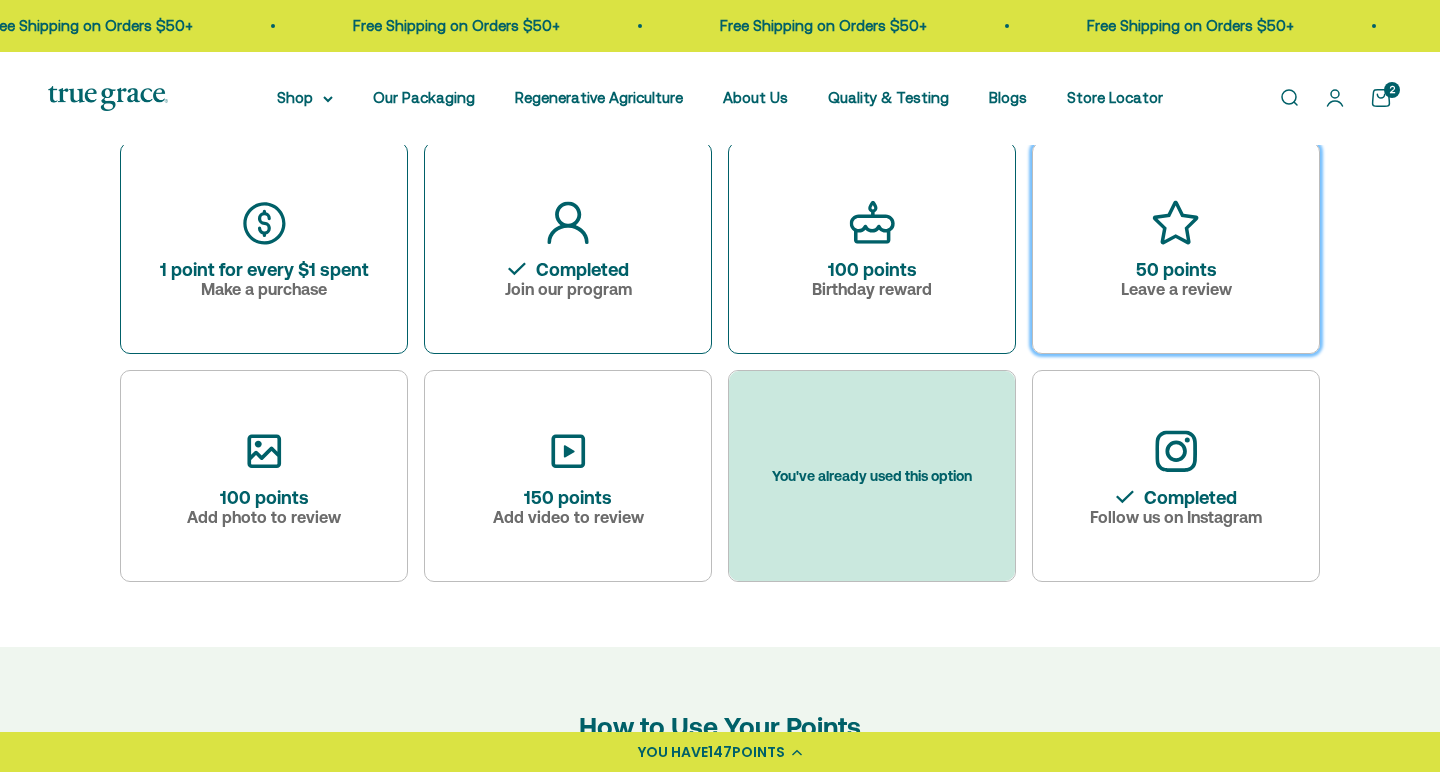 scroll, scrollTop: 1013, scrollLeft: 0, axis: vertical 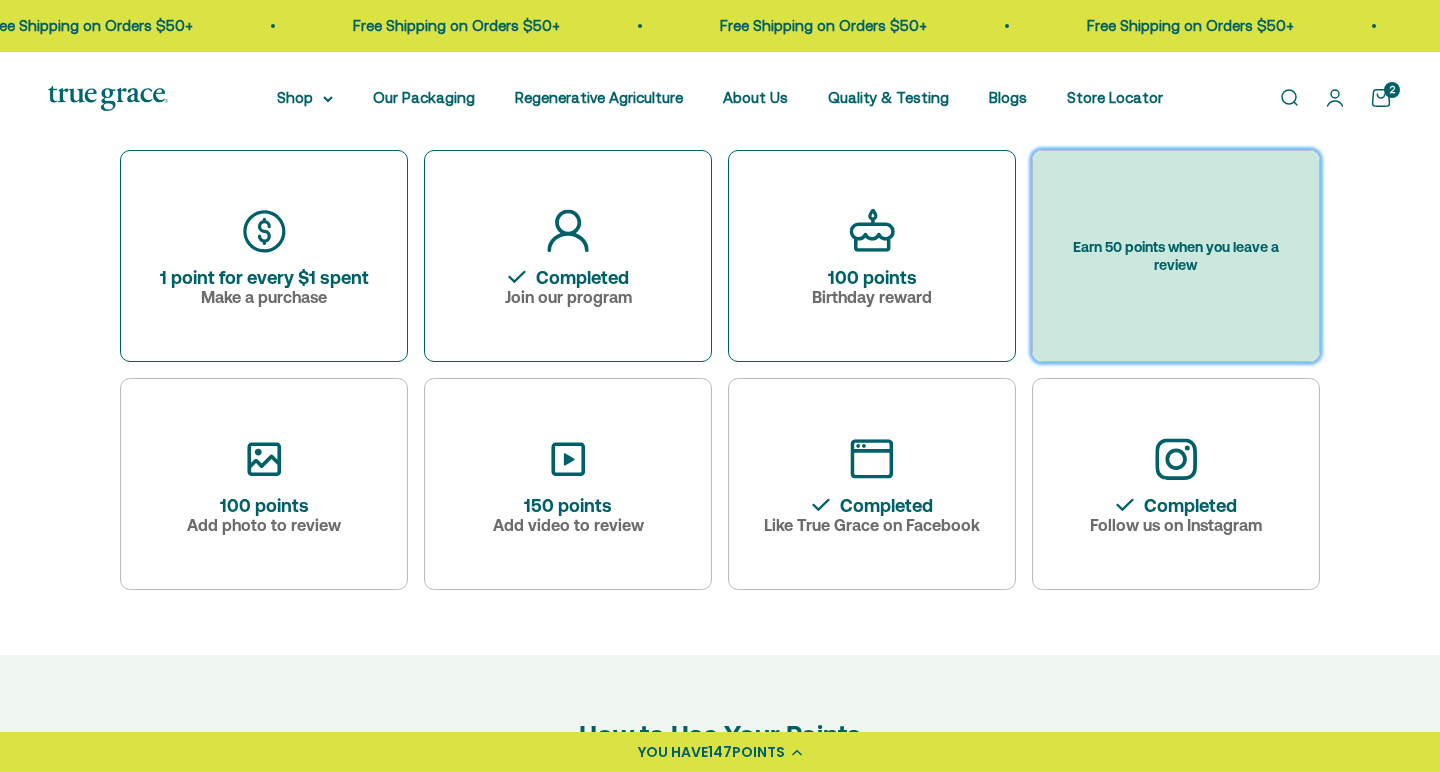 click on "Earn 50 points when you leave a review" at bounding box center (1176, 256) 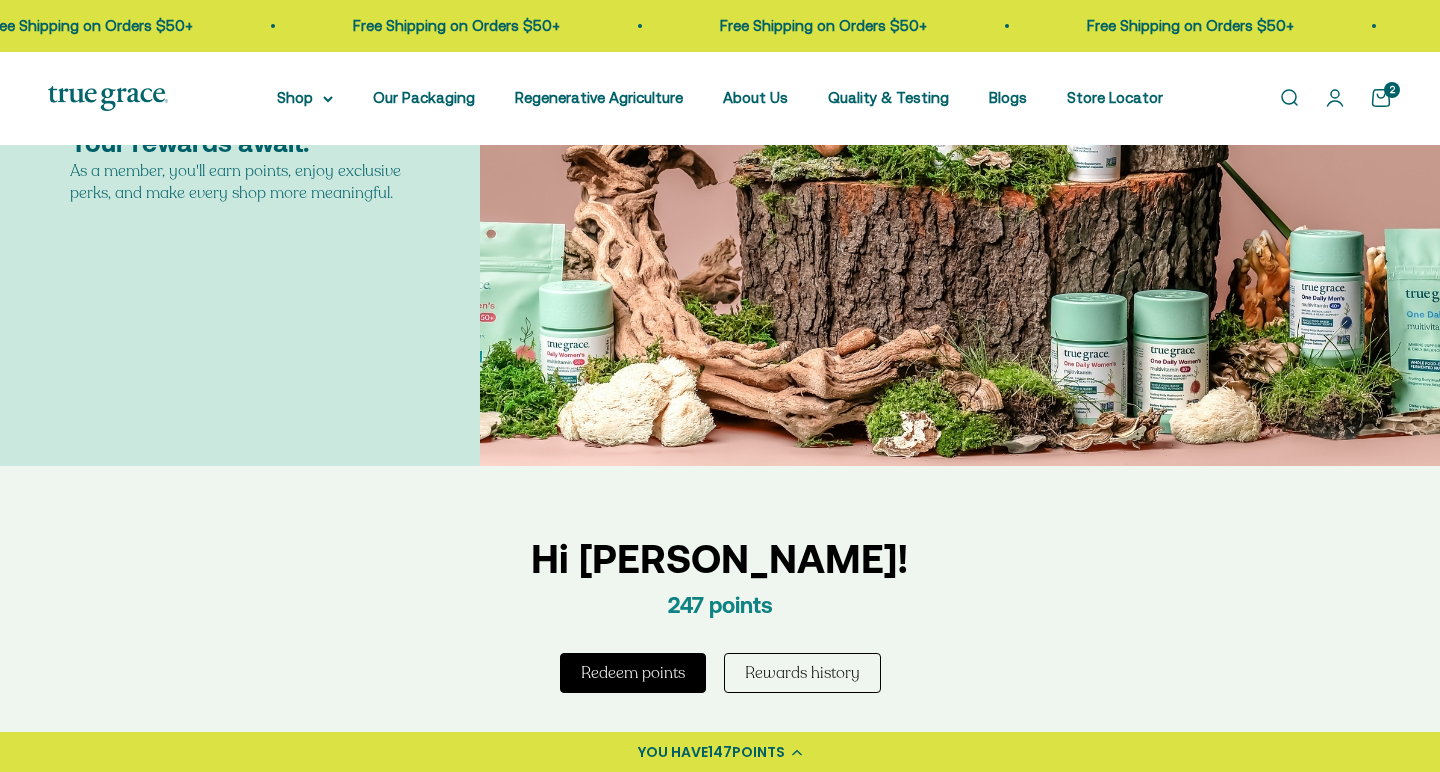 scroll, scrollTop: 279, scrollLeft: 0, axis: vertical 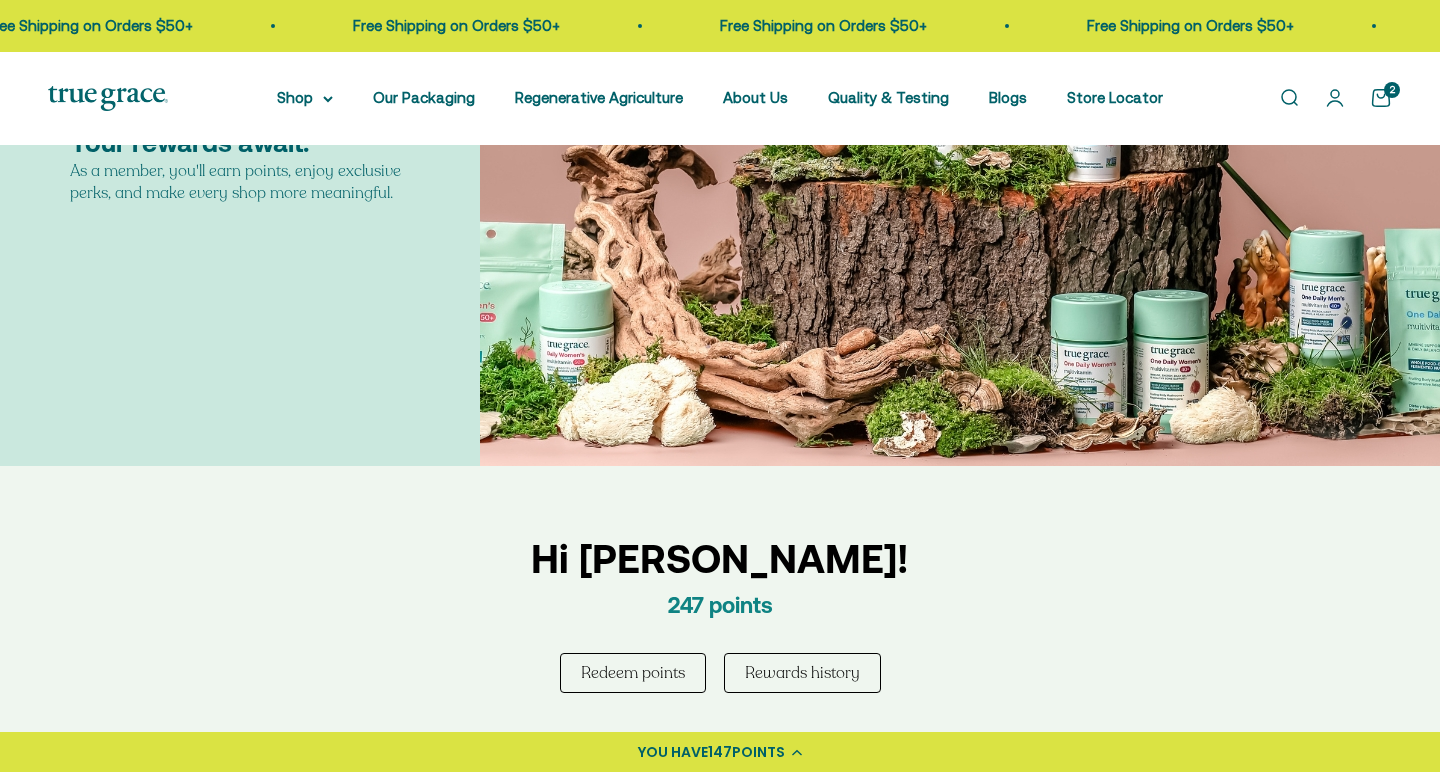 click on "Redeem points" at bounding box center (633, 673) 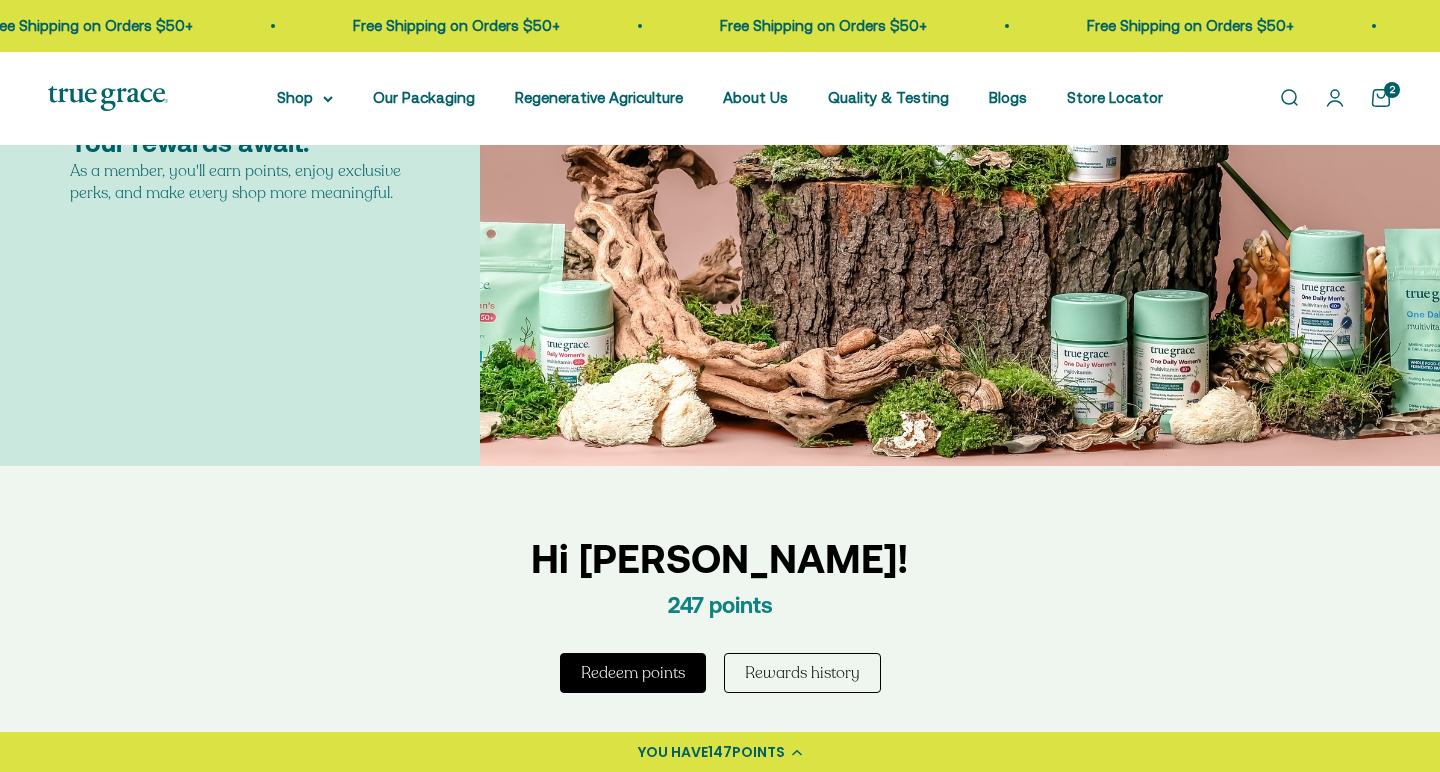 scroll, scrollTop: 1707, scrollLeft: 0, axis: vertical 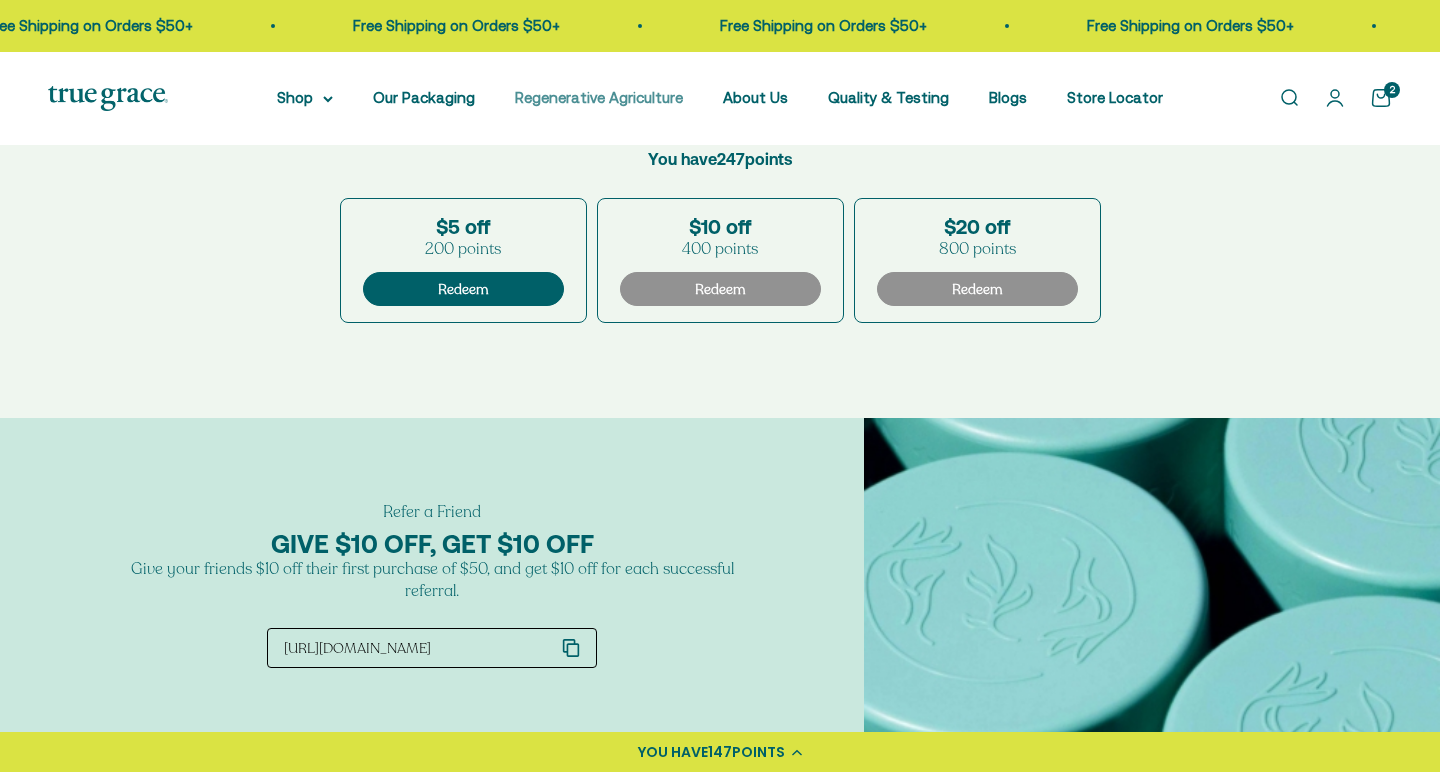 click on "Regenerative Agriculture" at bounding box center (599, 97) 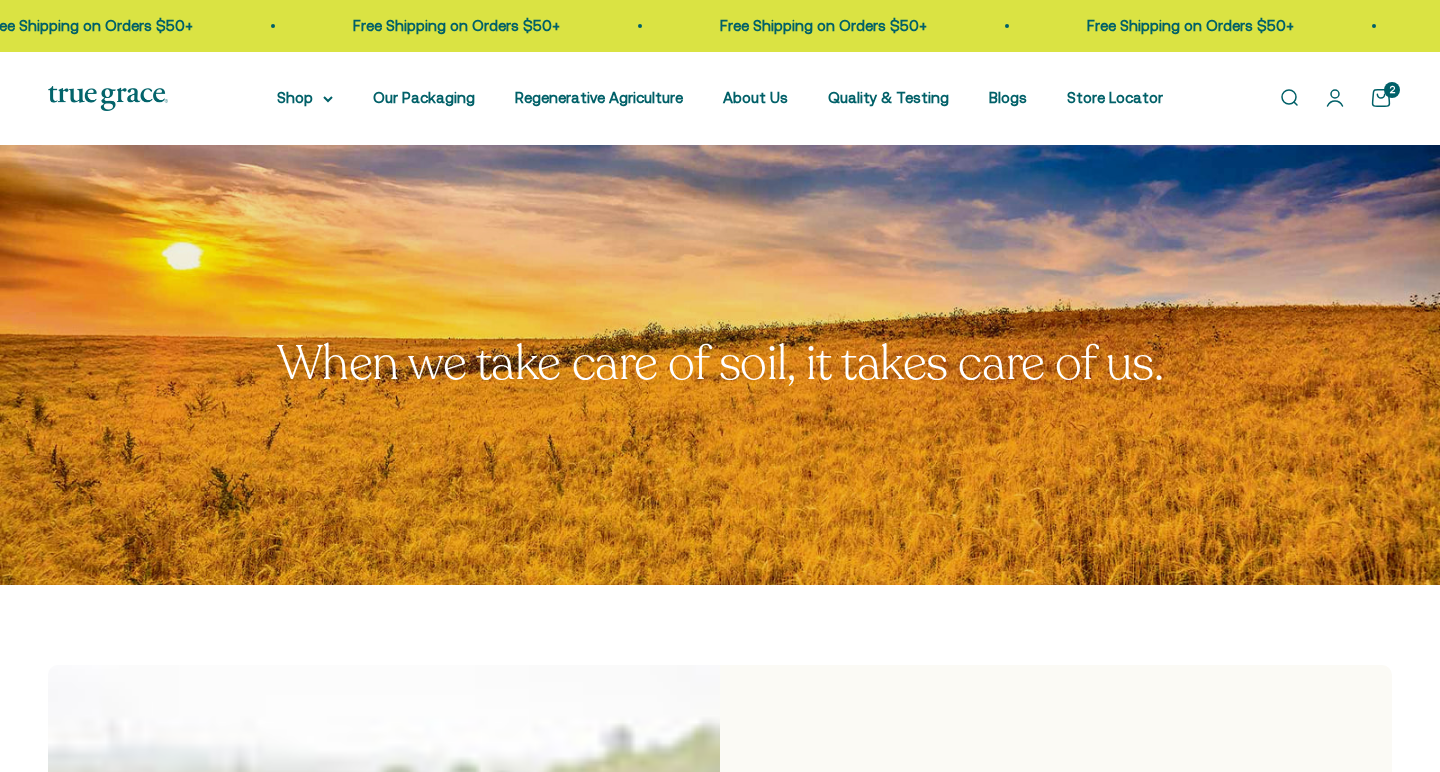 scroll, scrollTop: 0, scrollLeft: 0, axis: both 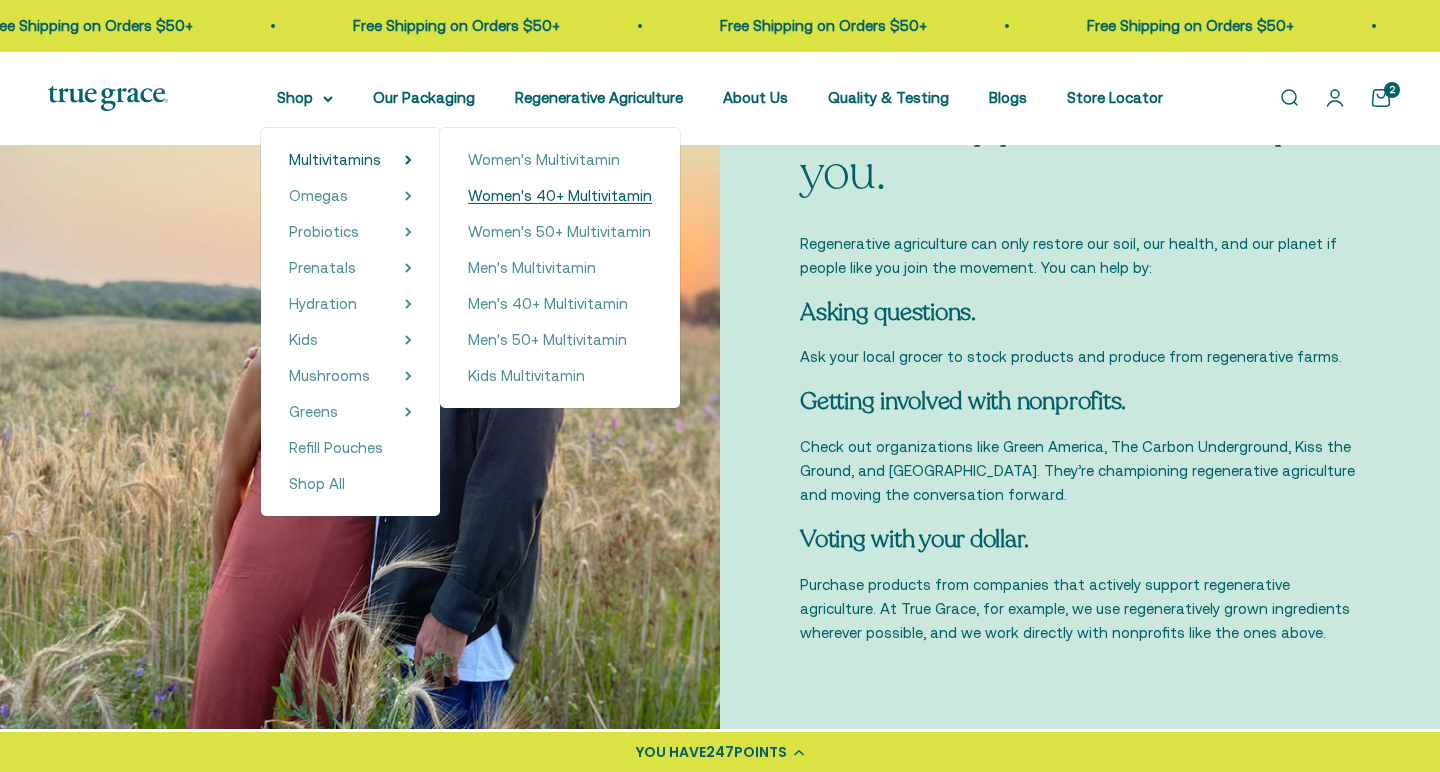 click on "Women's 40+ Multivitamin" at bounding box center [560, 195] 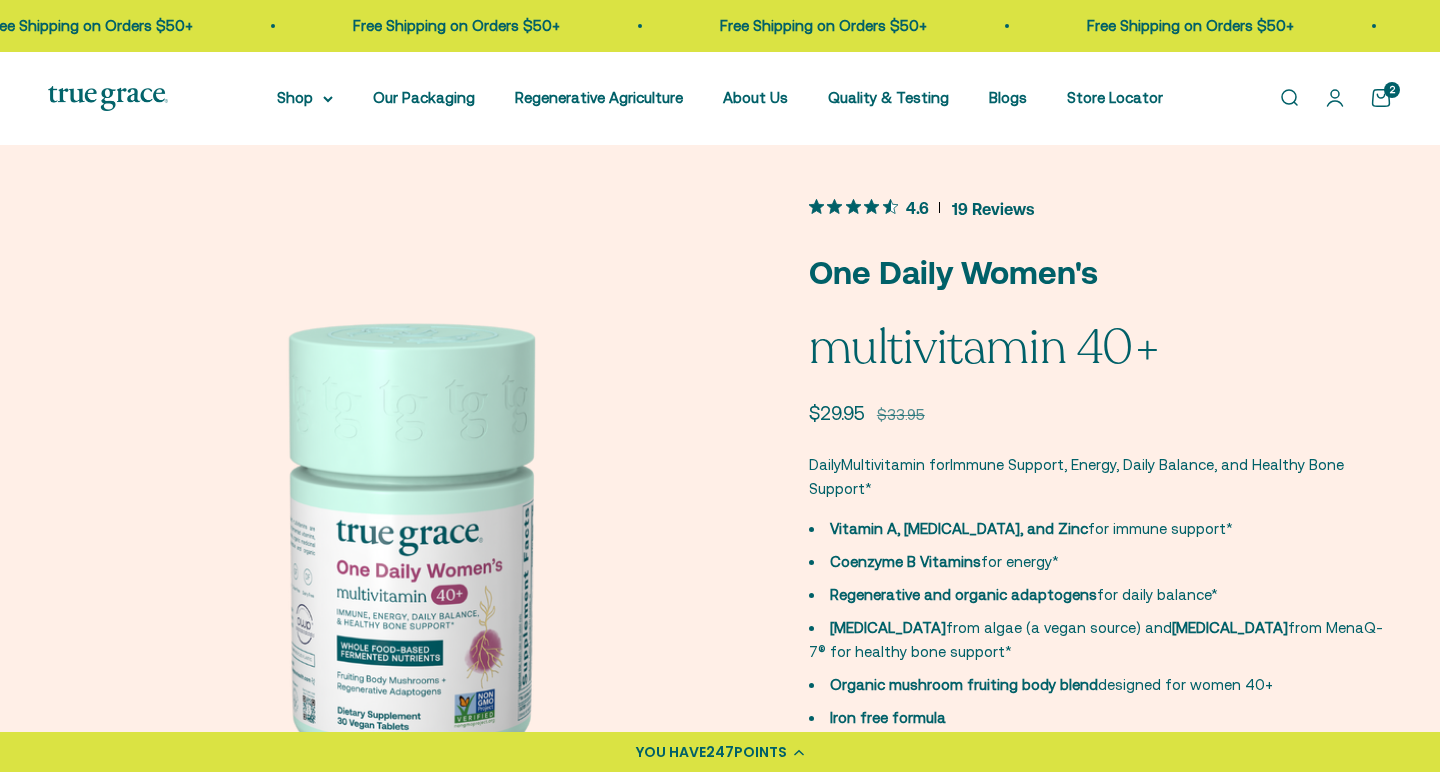 scroll, scrollTop: 0, scrollLeft: 0, axis: both 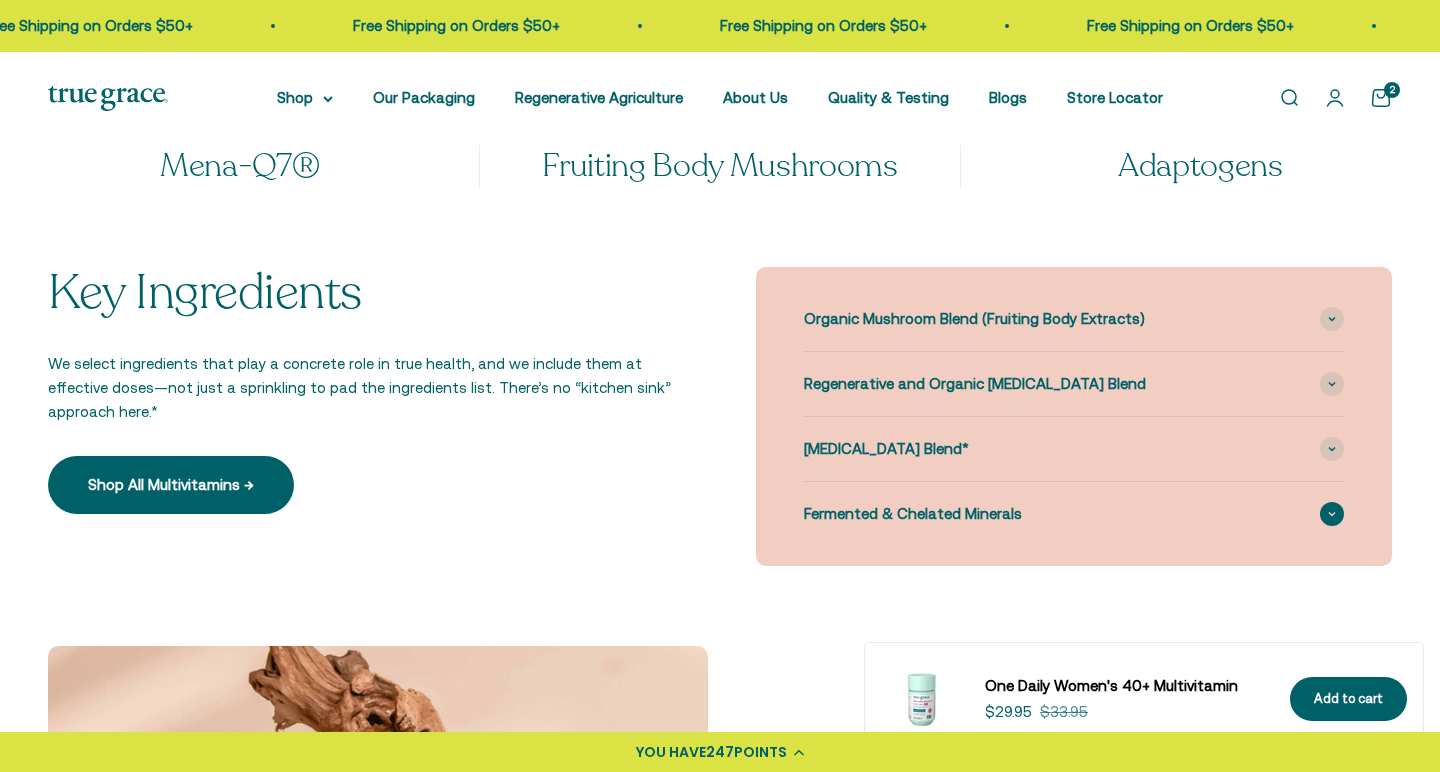 click at bounding box center [1332, 514] 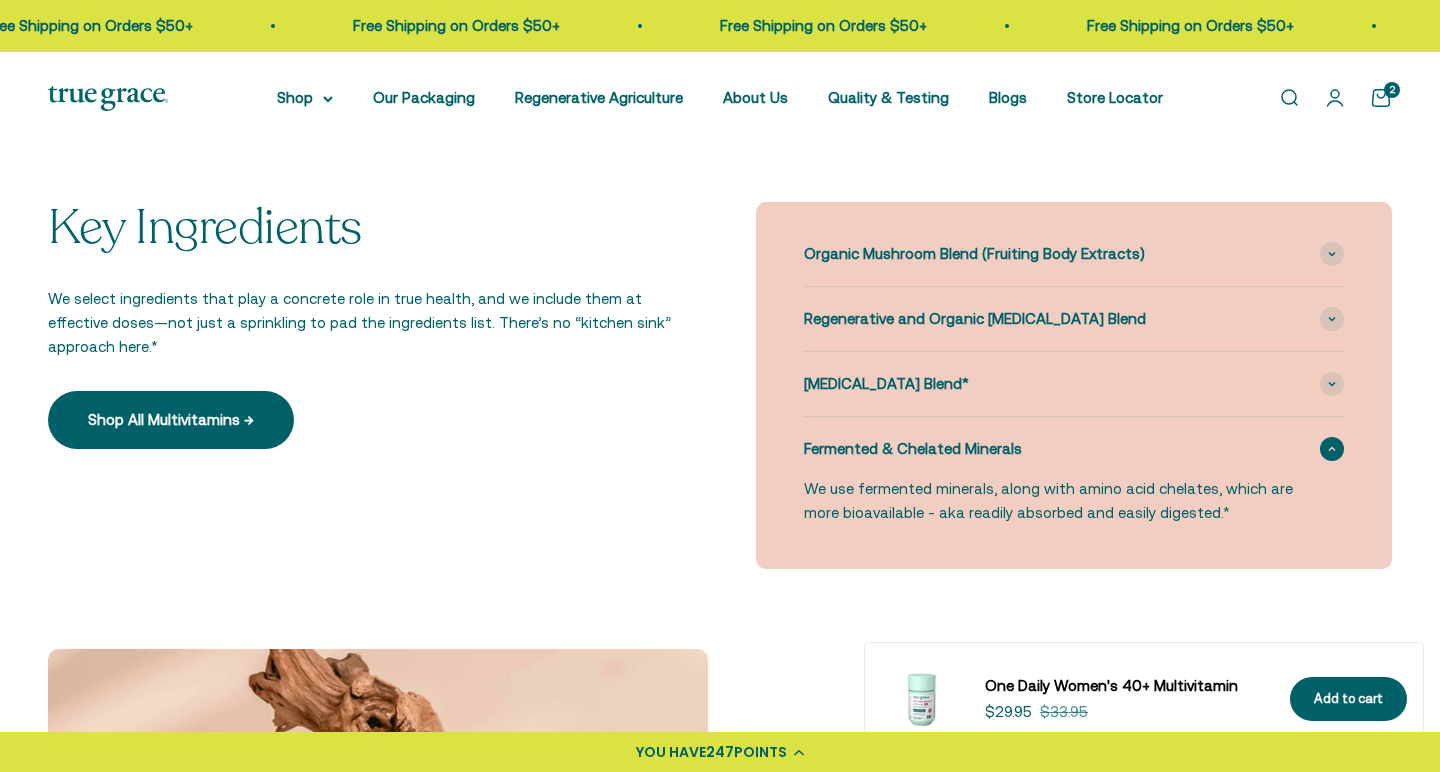 scroll, scrollTop: 2137, scrollLeft: 0, axis: vertical 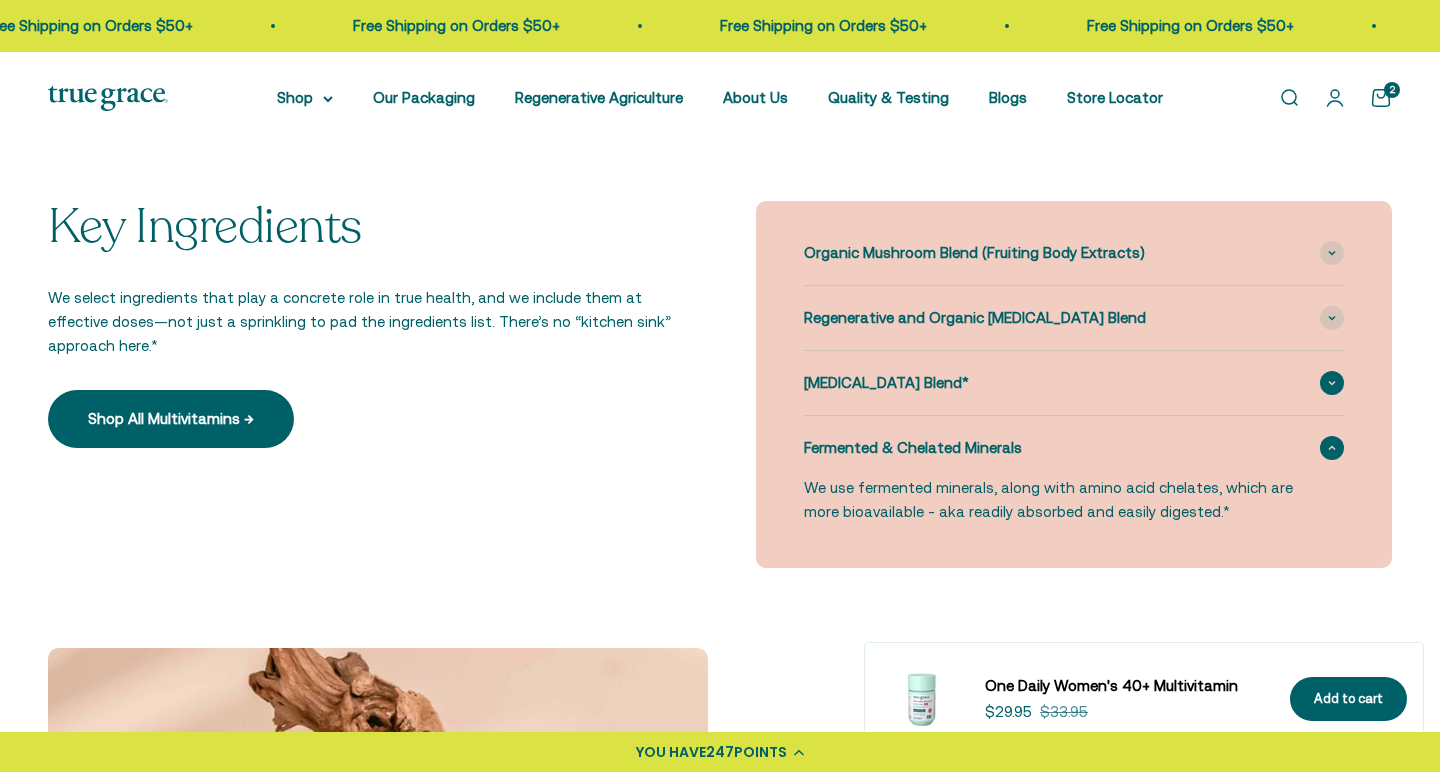 click on "Bone Health Blend*" at bounding box center (1074, 383) 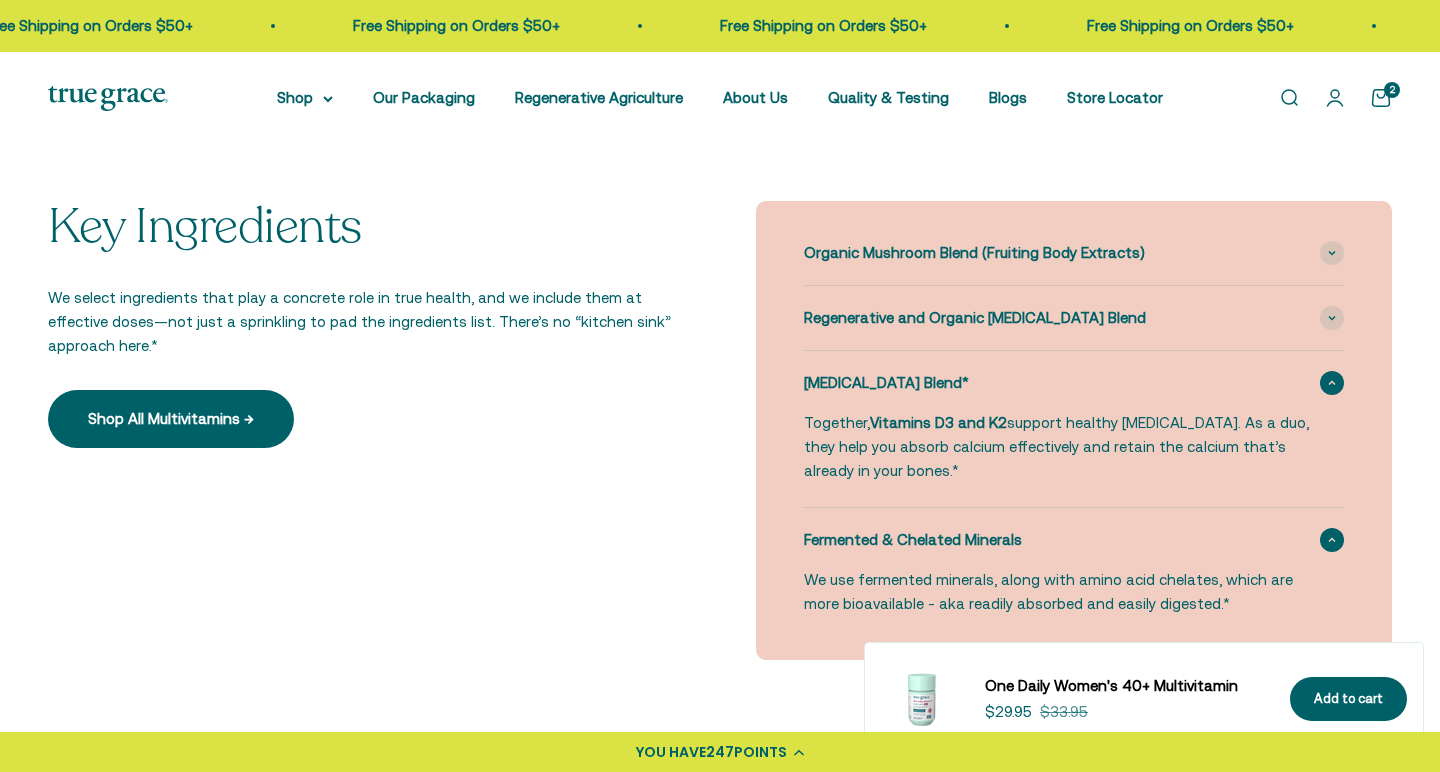 click on "Bone Health Blend*" at bounding box center [1074, 383] 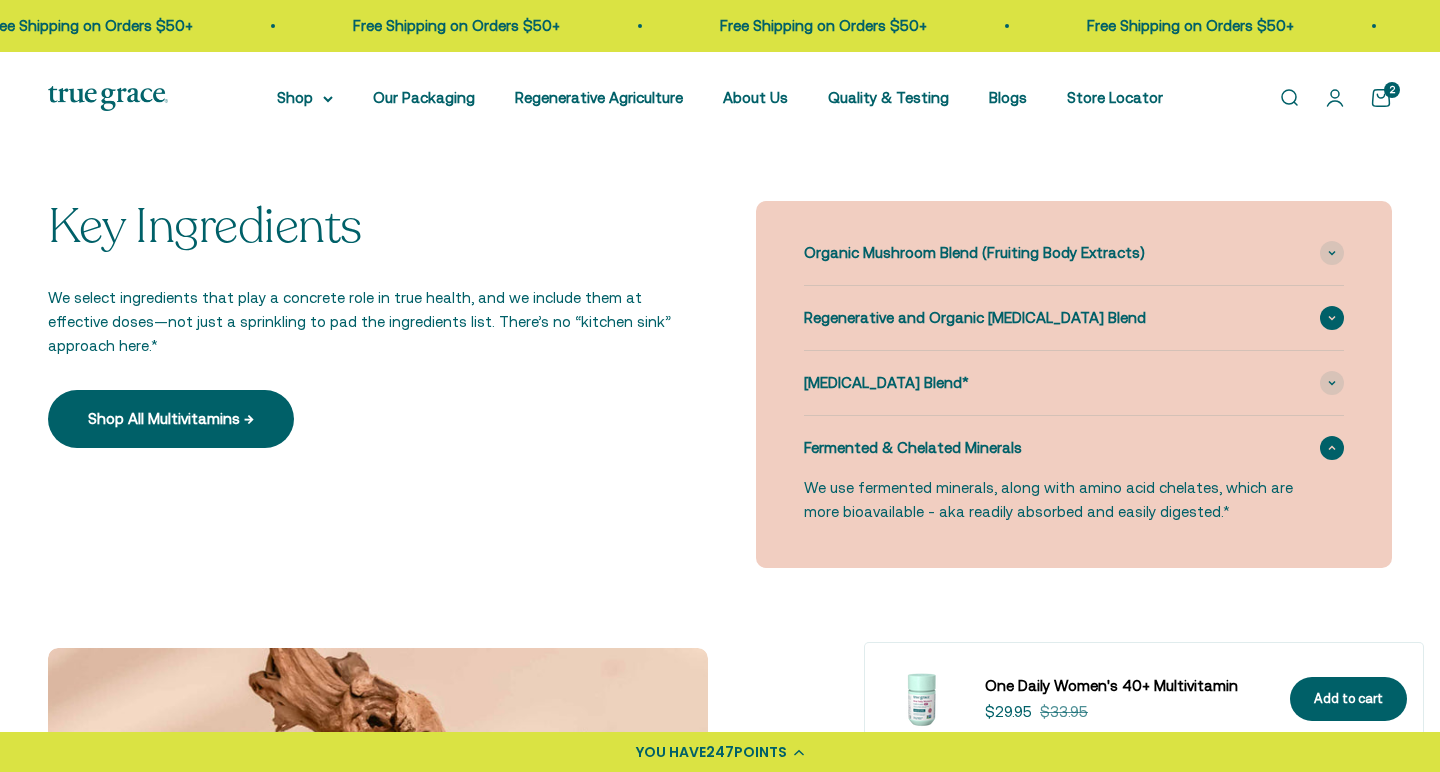 click on "Regenerative and Organic Adaptogen Blend" at bounding box center (1074, 318) 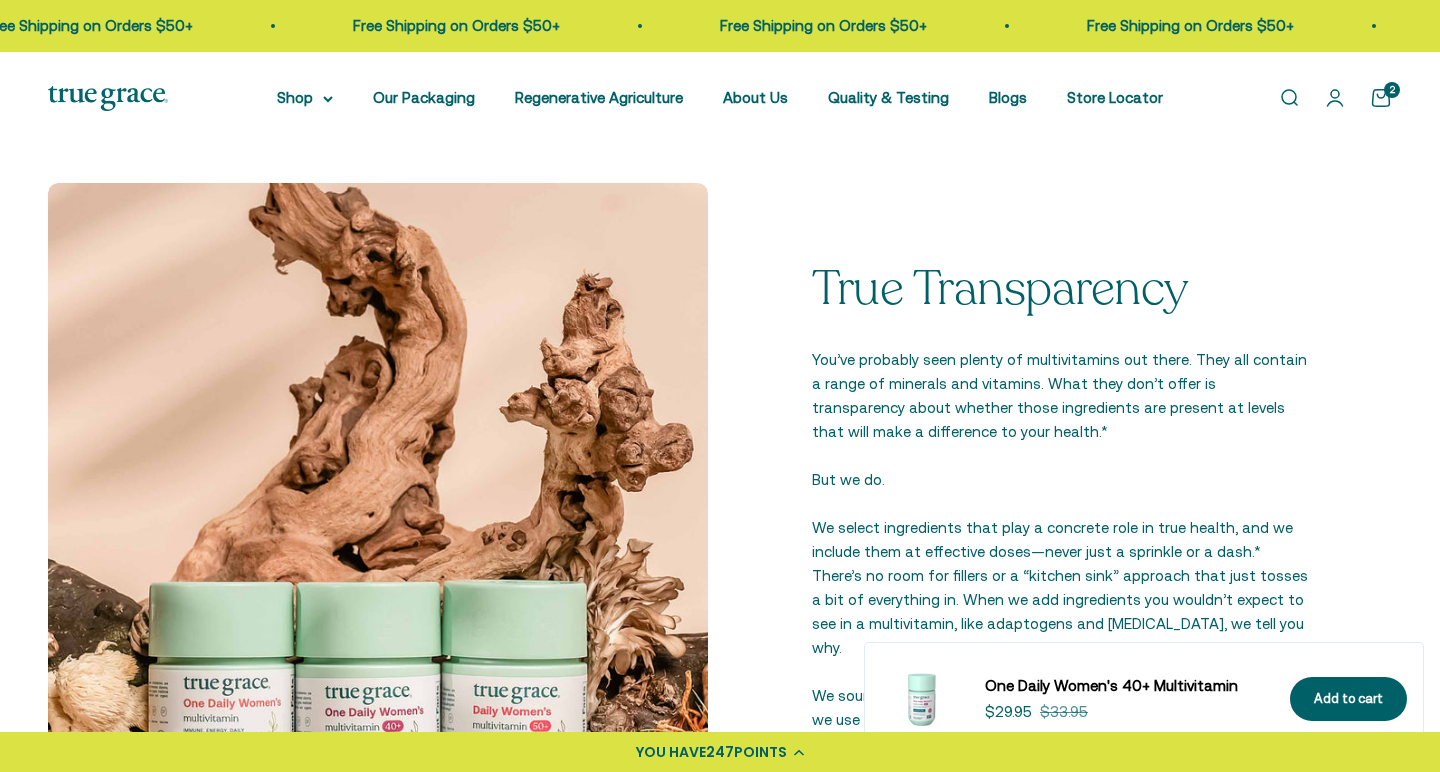 scroll, scrollTop: 3037, scrollLeft: 0, axis: vertical 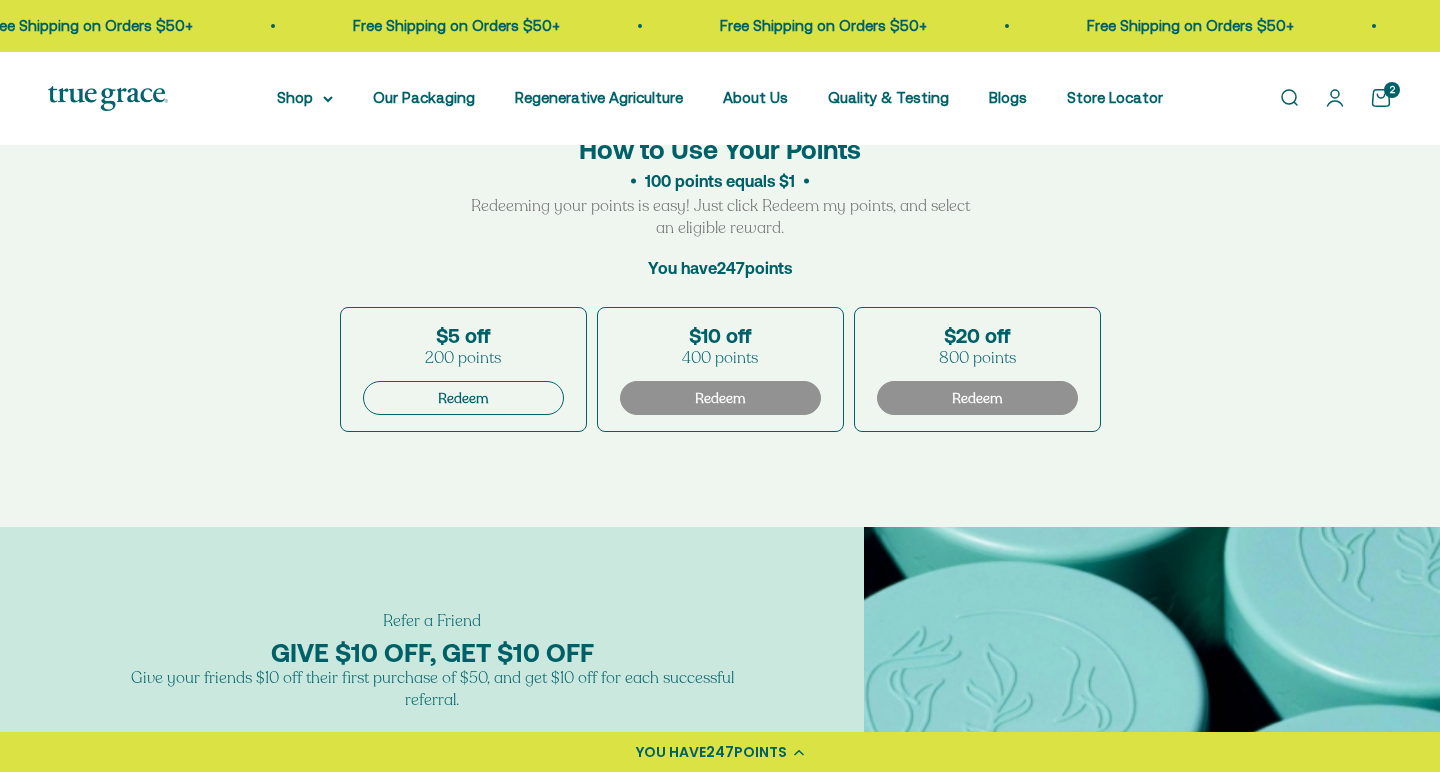 click on "Redeem" at bounding box center (463, 398) 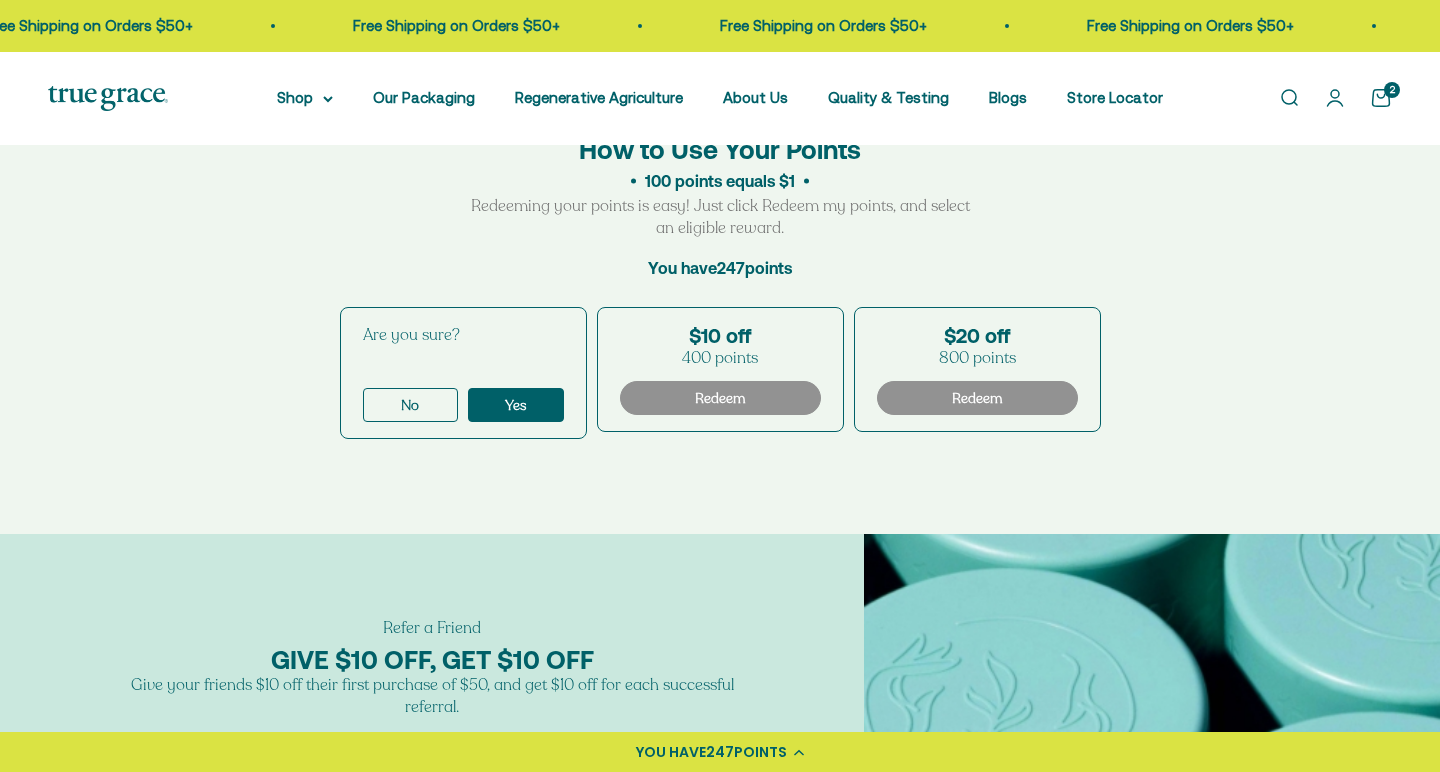 click on "How to Use Your Points
100 points equals $1
Redeeming your points is easy! Just click Redeem my points, and select an eligible reward.
You have
247
points
Are you sure?
No
Yes
$10 off
400 points
Redeem
$20 off
800 points
Redeem" at bounding box center (720, 302) 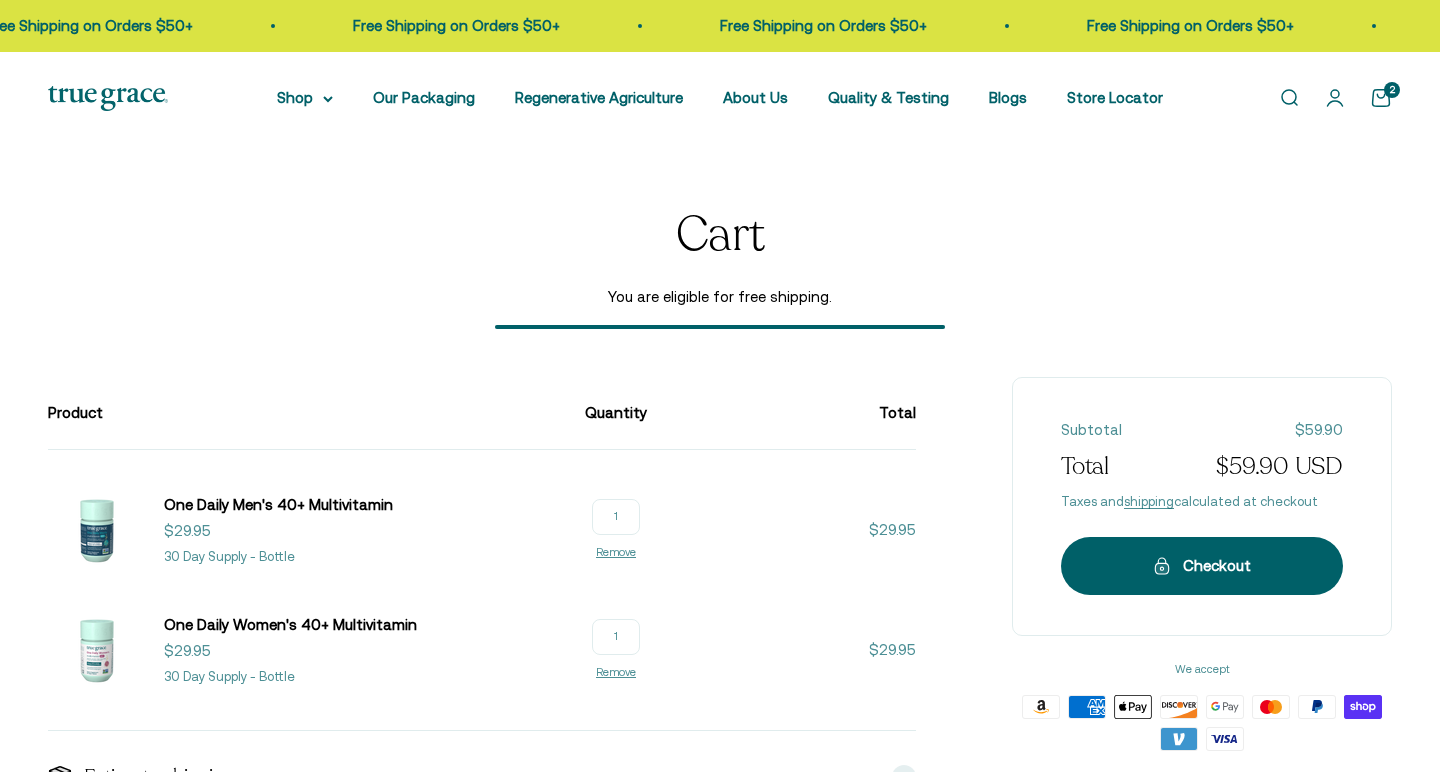 scroll, scrollTop: 184, scrollLeft: 0, axis: vertical 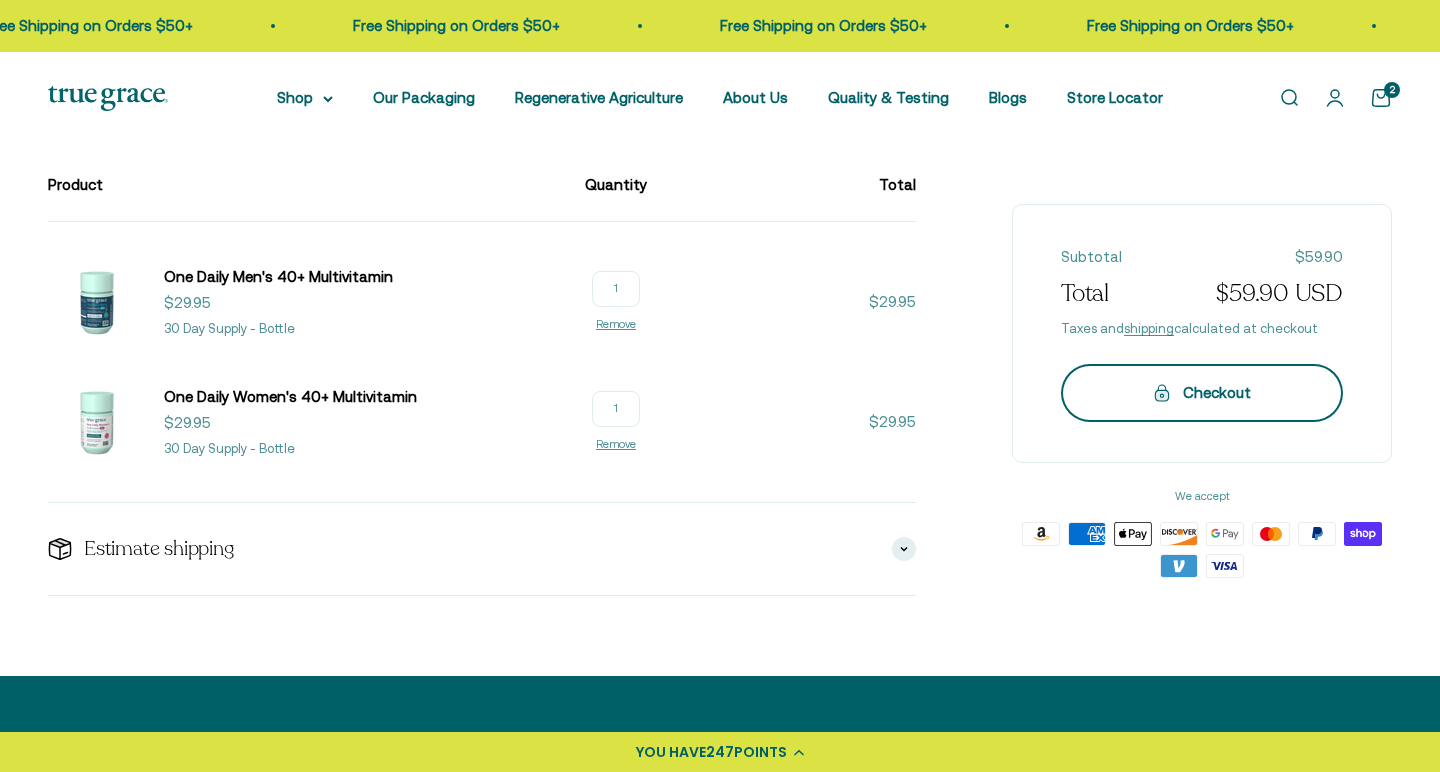 click on "Checkout" at bounding box center [1202, 392] 